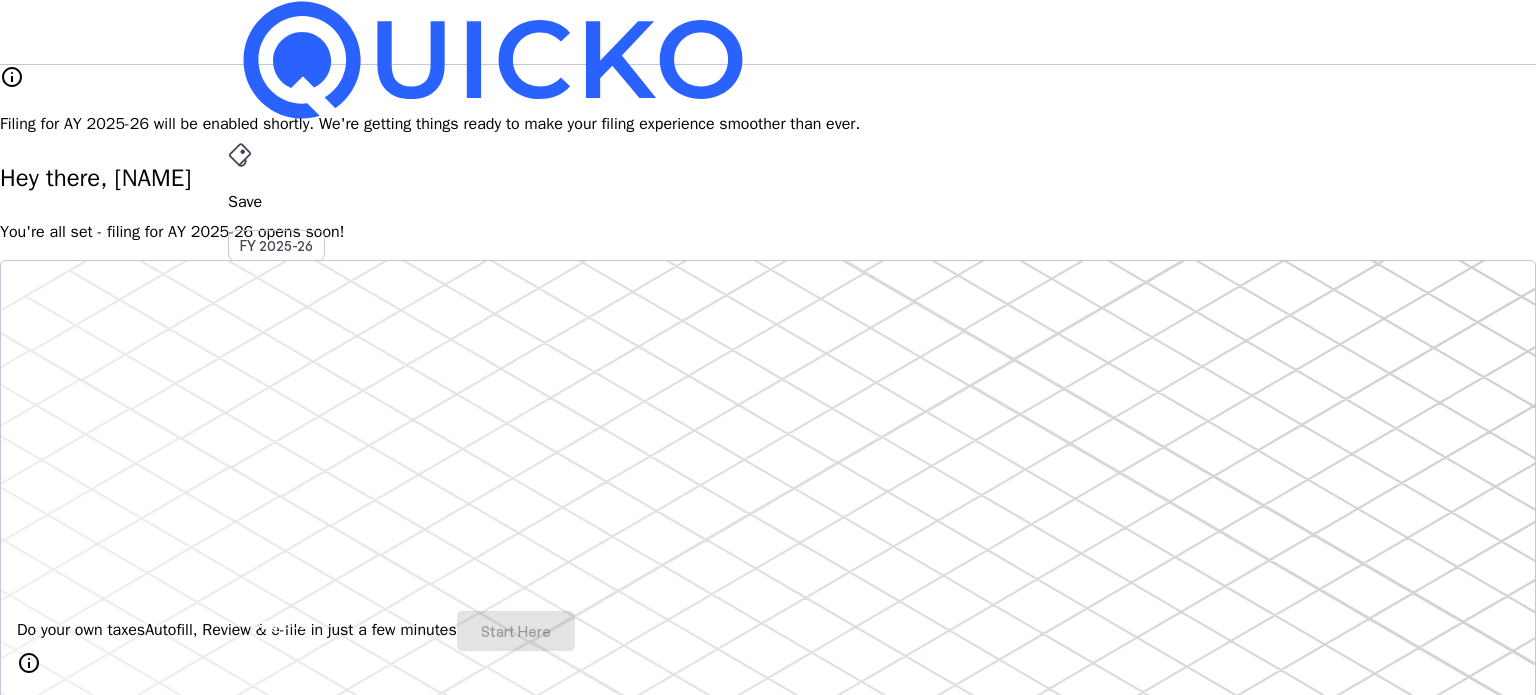 scroll, scrollTop: 0, scrollLeft: 0, axis: both 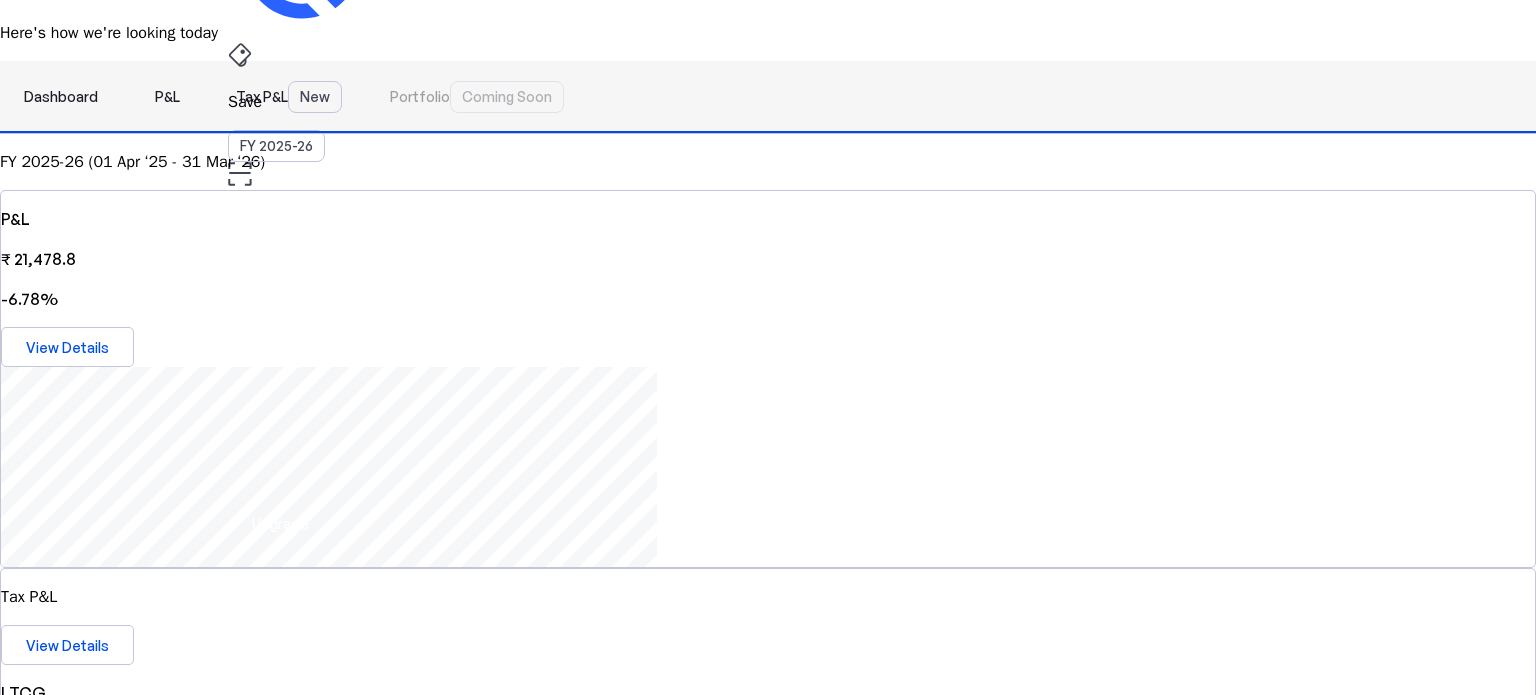 click on "Tax P&L  New" at bounding box center (289, 97) 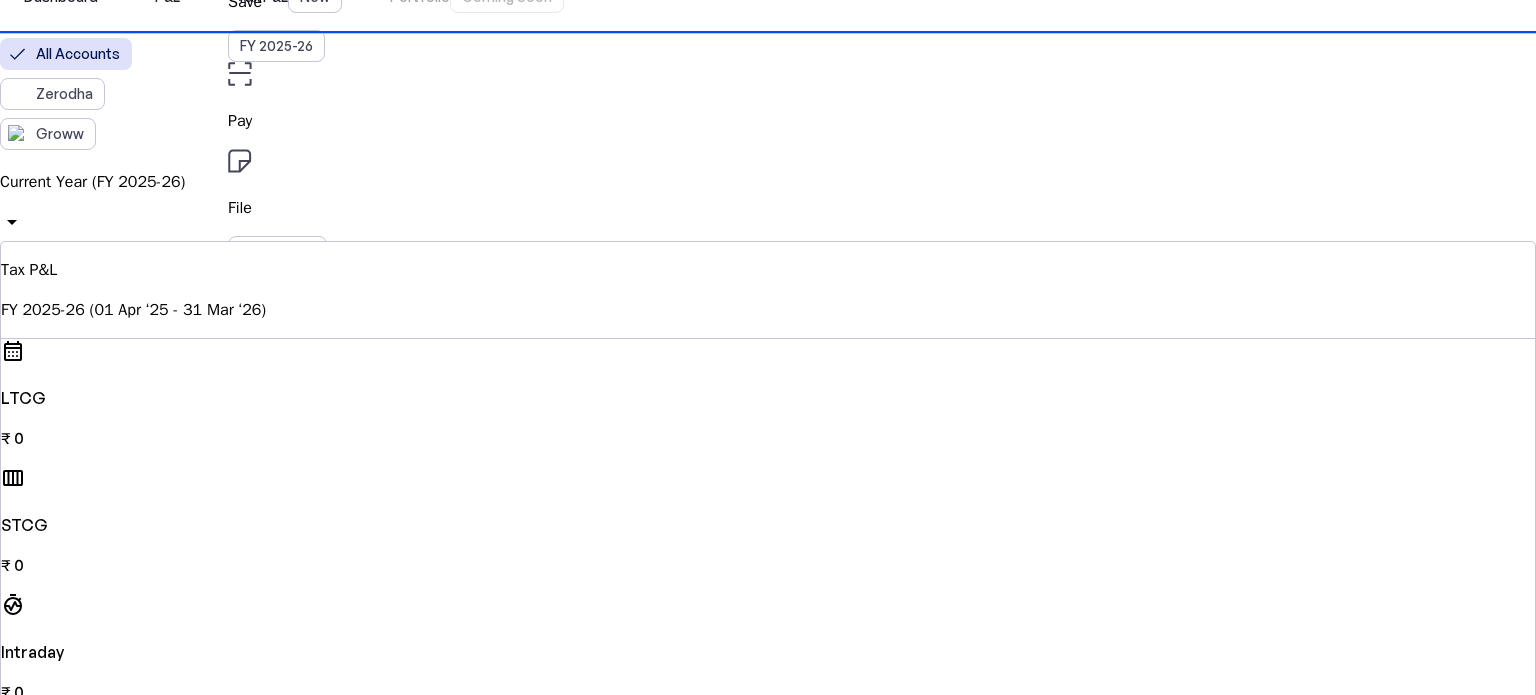 scroll, scrollTop: 100, scrollLeft: 0, axis: vertical 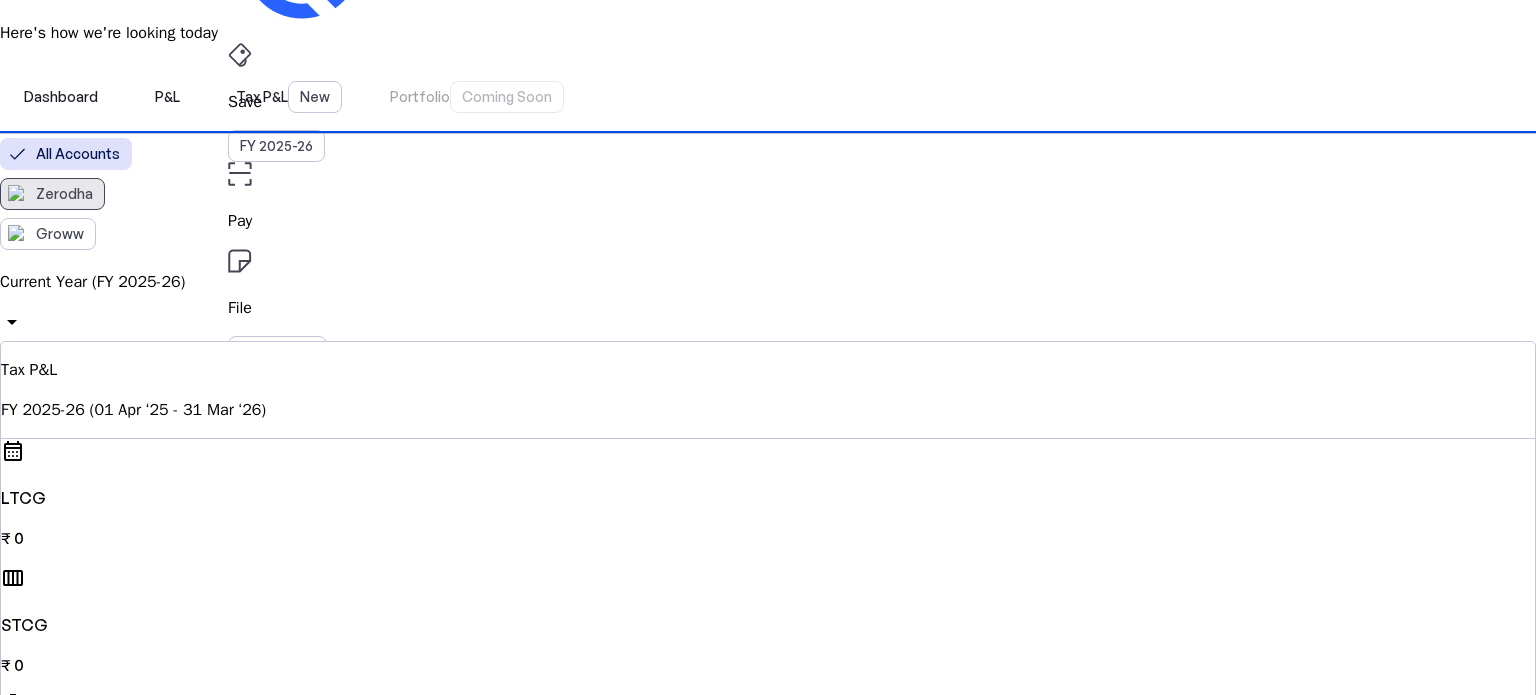 click on "Zerodha" at bounding box center (64, 194) 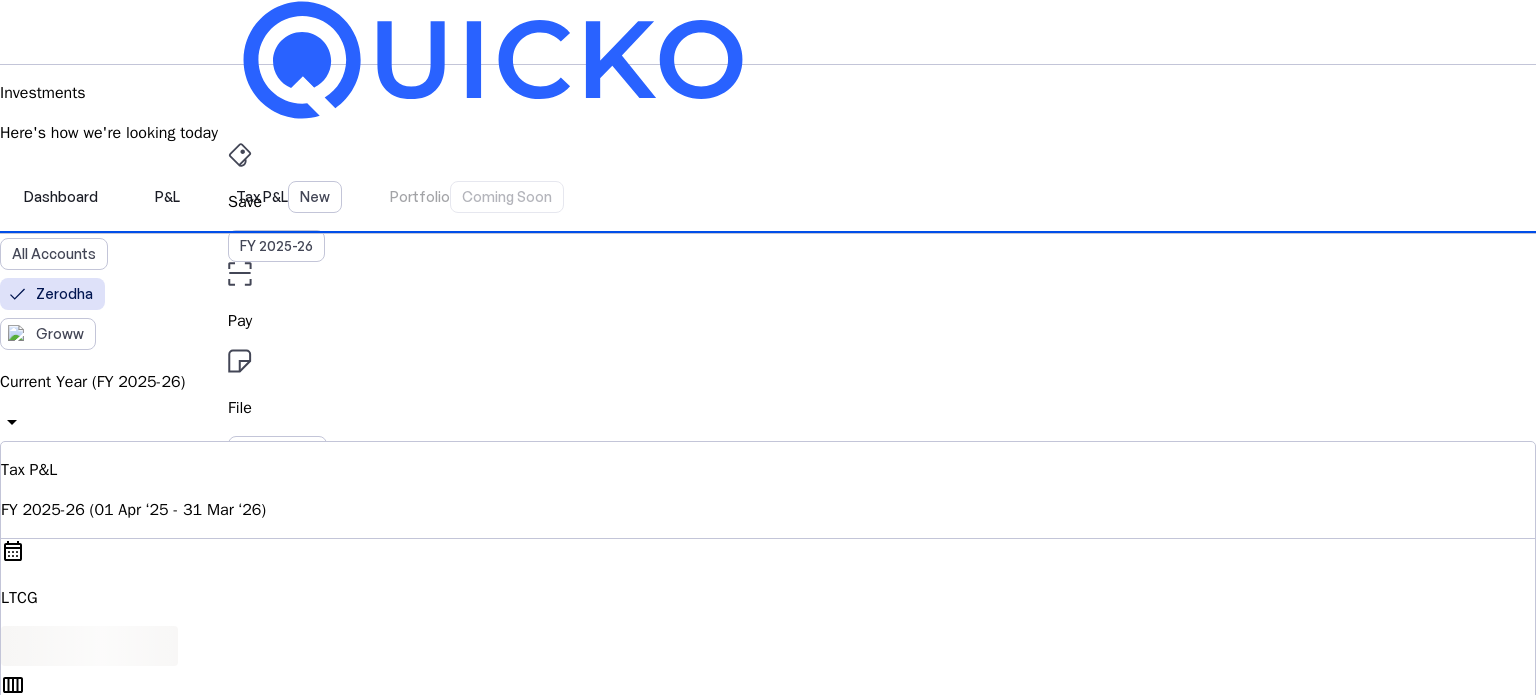 scroll, scrollTop: 200, scrollLeft: 0, axis: vertical 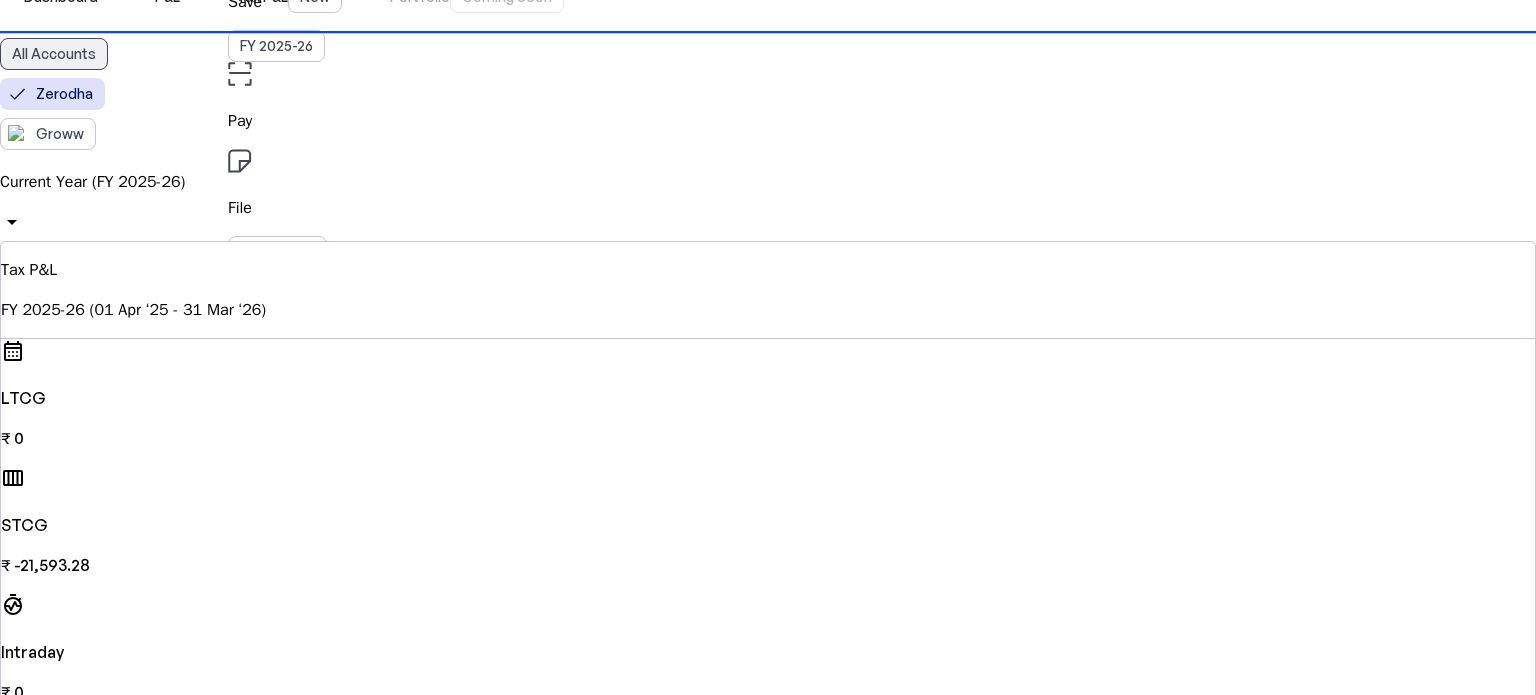 click on "All Accounts" at bounding box center (54, 54) 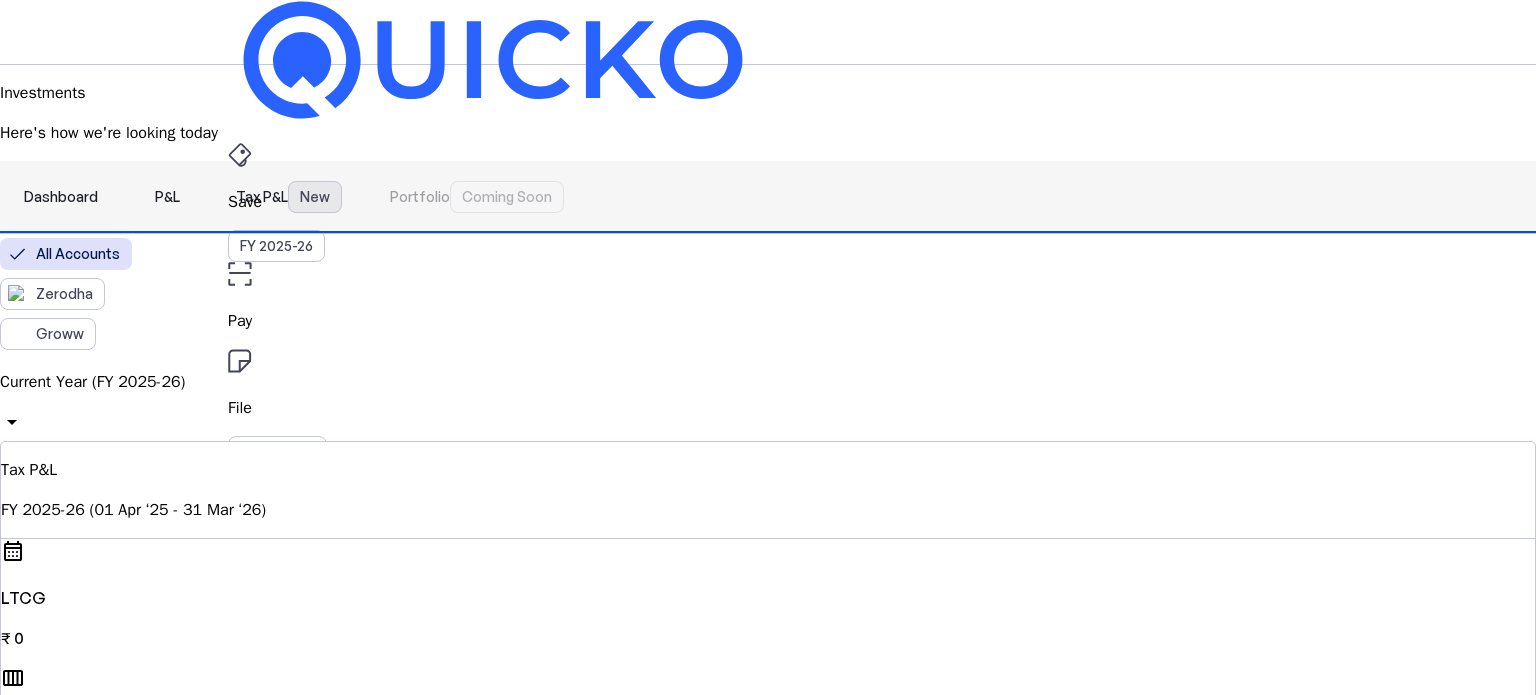 scroll, scrollTop: 400, scrollLeft: 0, axis: vertical 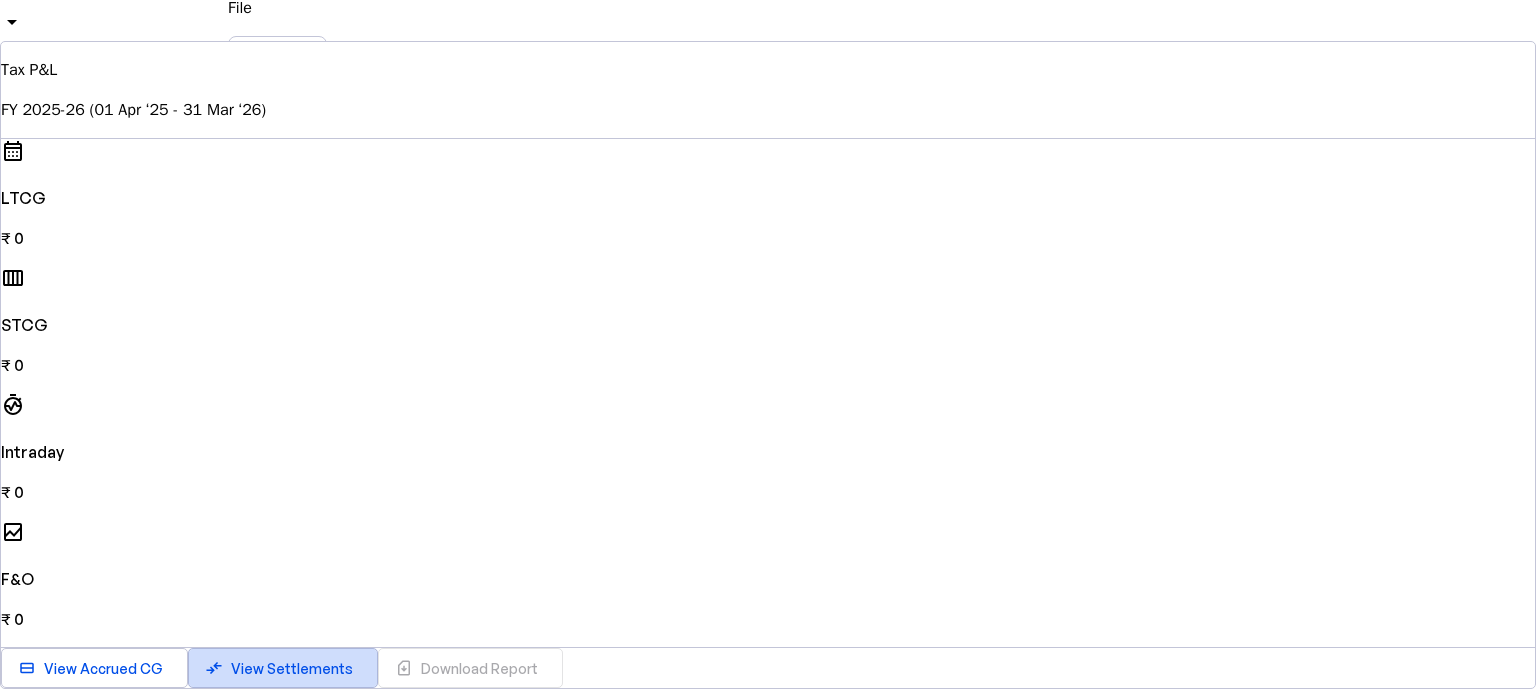 click on "View Settlements" at bounding box center [292, 668] 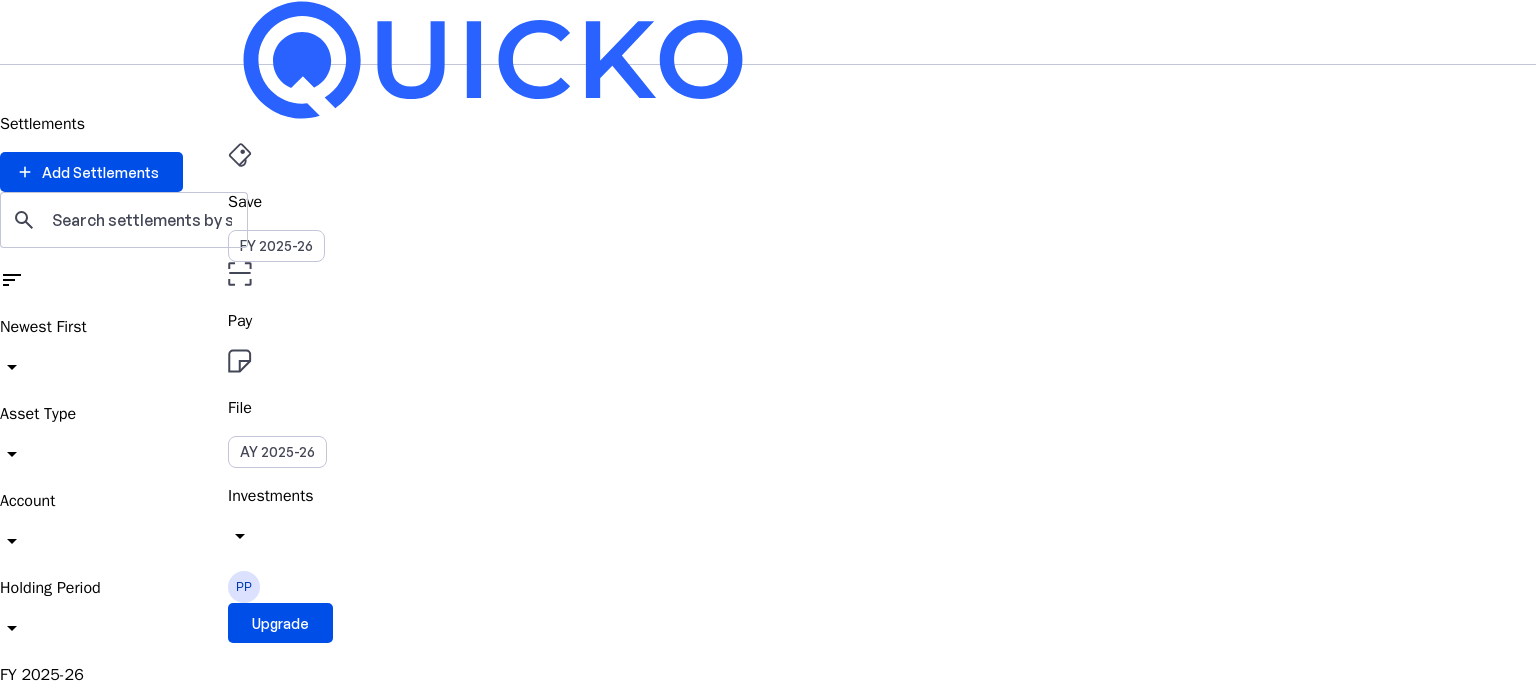 click on "Holding Period" at bounding box center [768, 588] 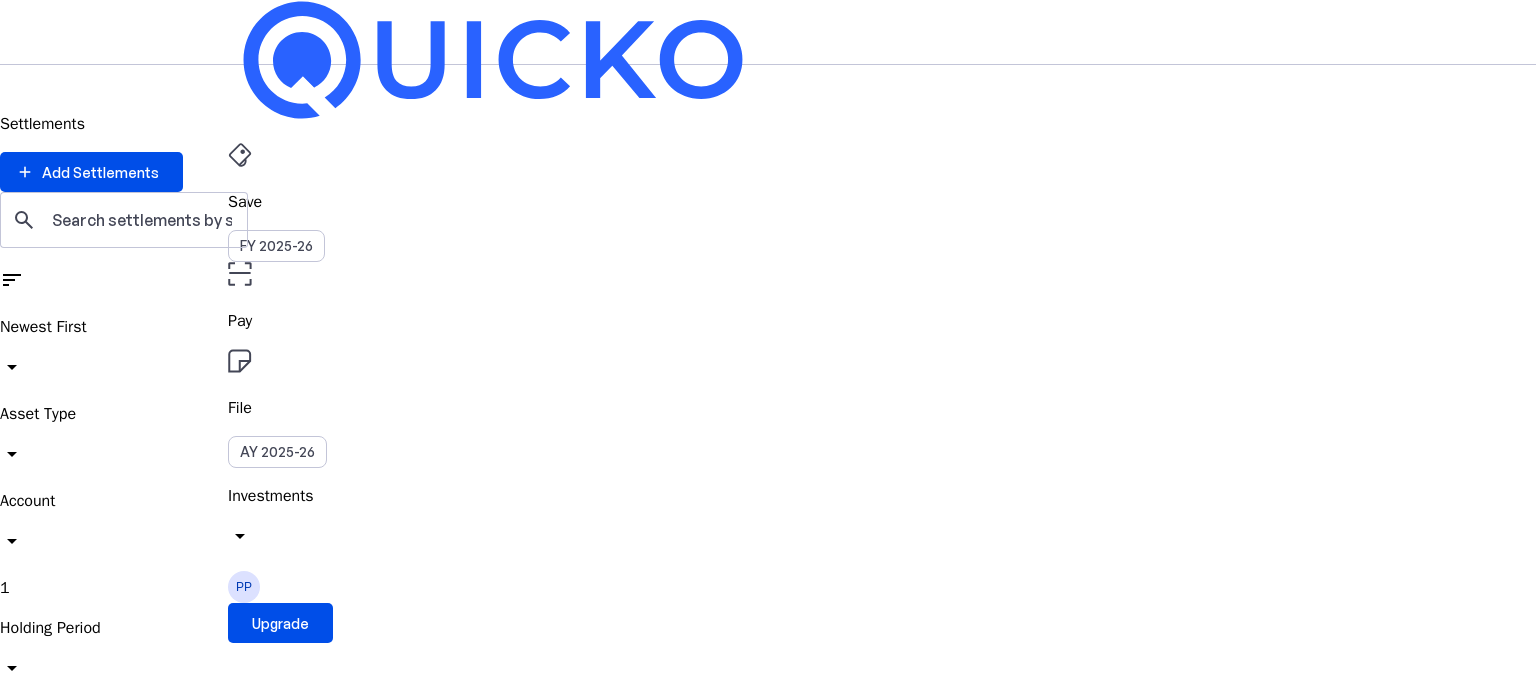 click on "1 Holding Period arrow_drop_down" at bounding box center [768, 631] 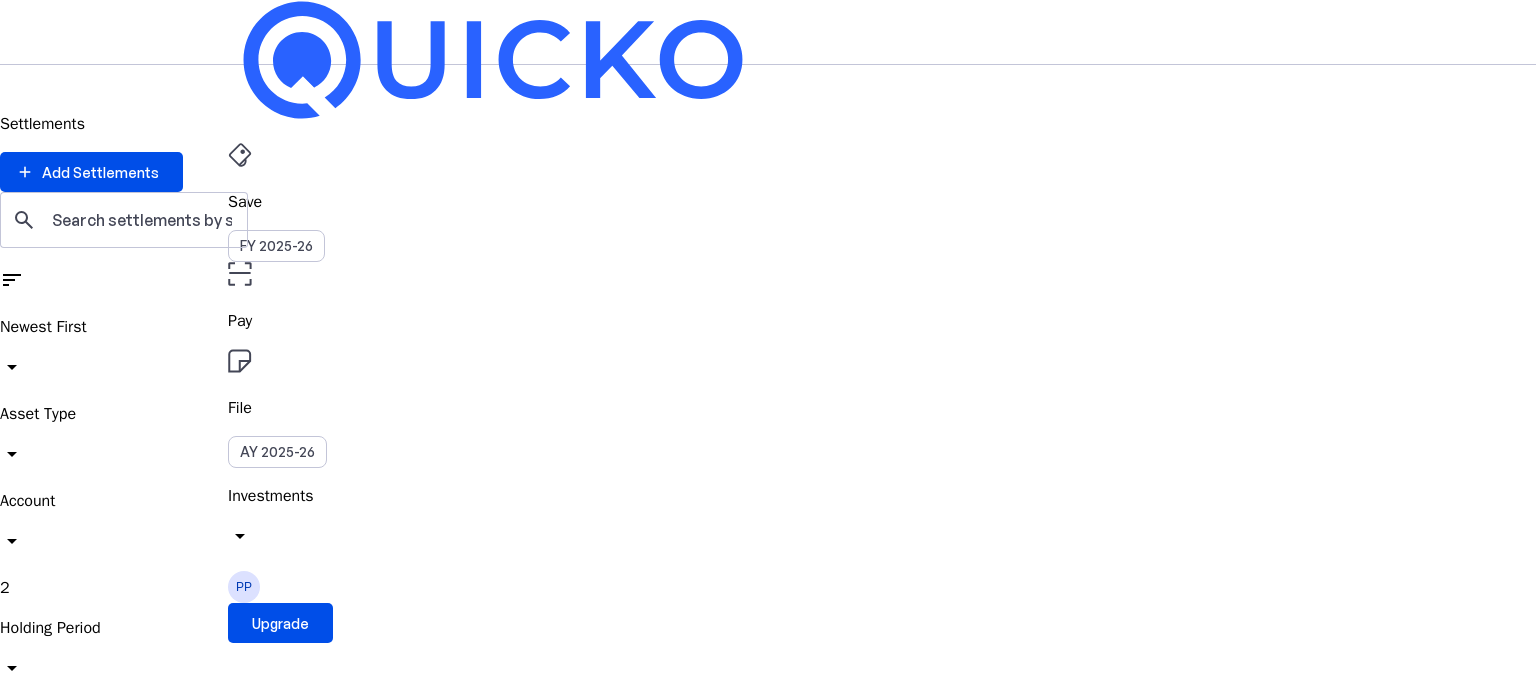click on "2 Holding Period arrow_drop_down" at bounding box center [768, 631] 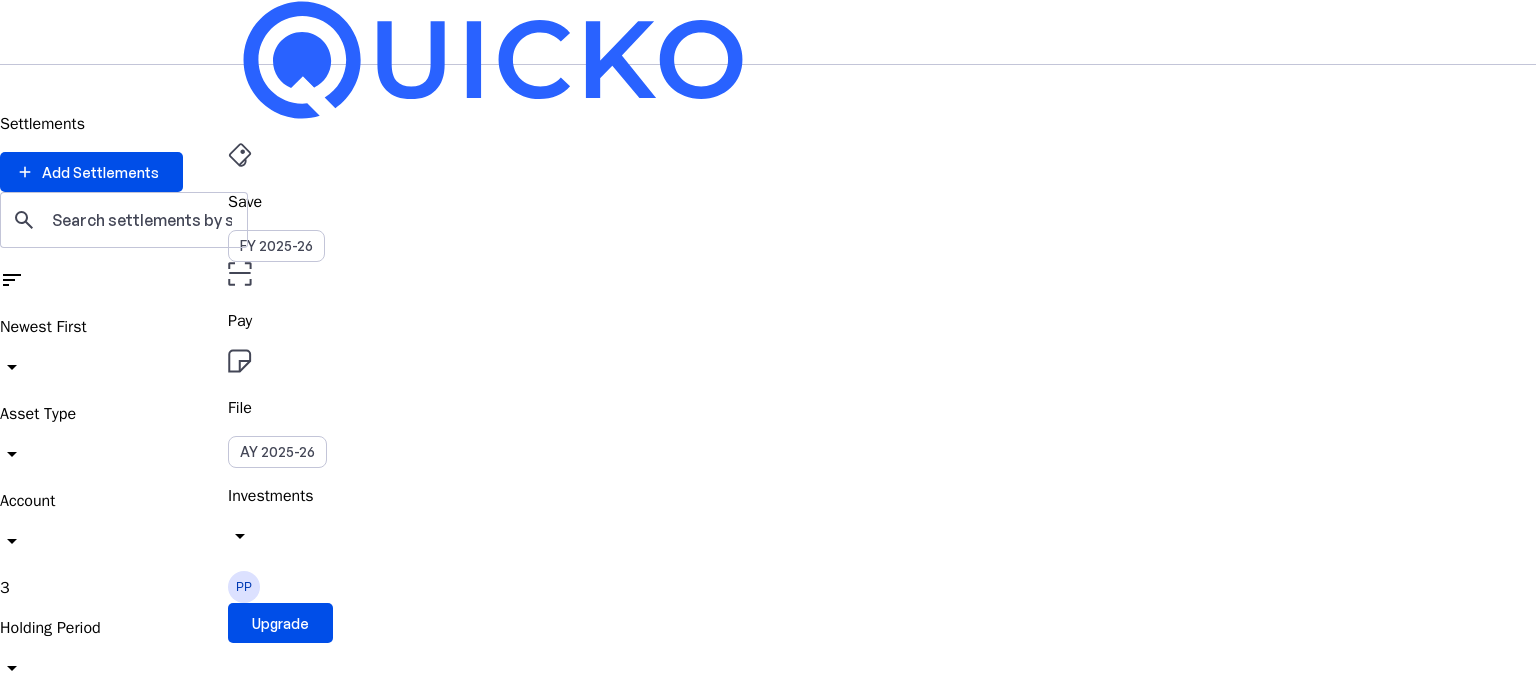 click on "Asset Type" at bounding box center (768, 414) 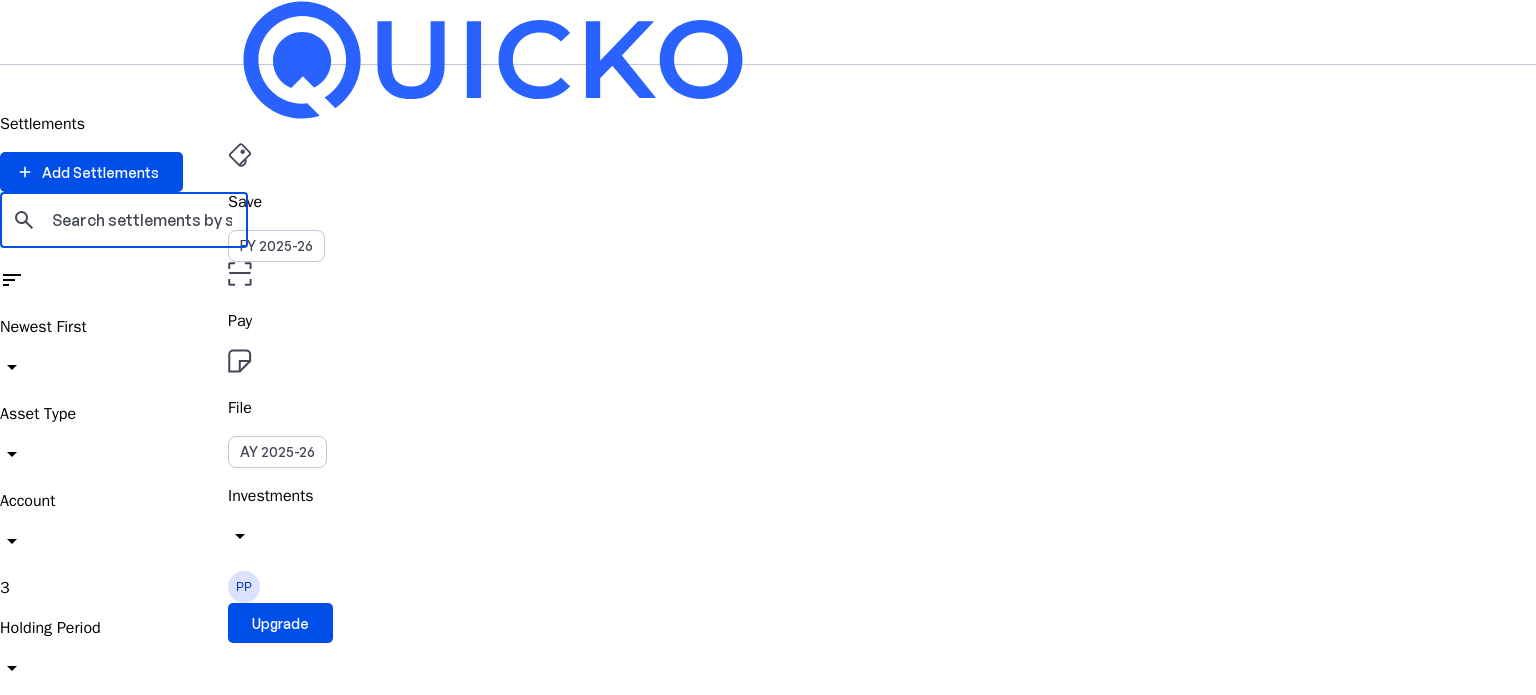 click at bounding box center (142, 220) 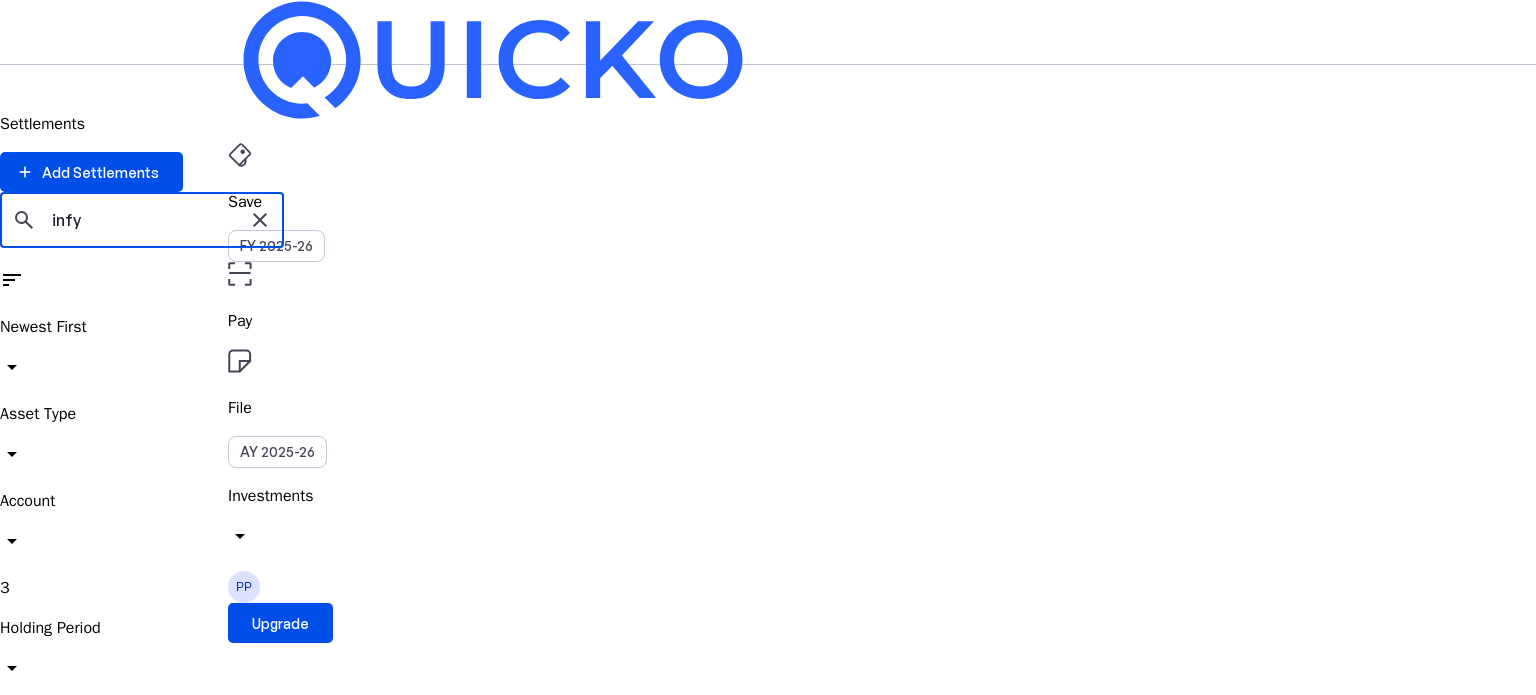 type on "infy" 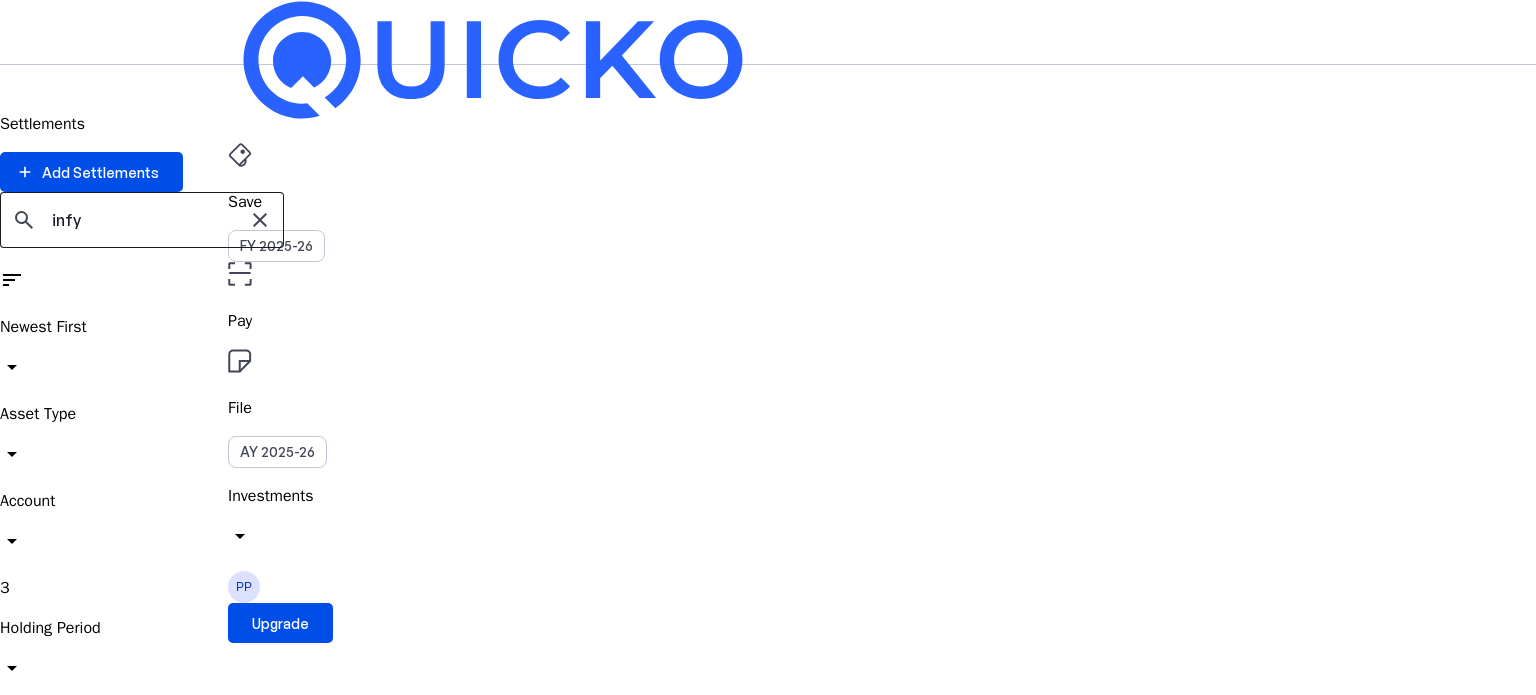 click on "close" at bounding box center [260, 220] 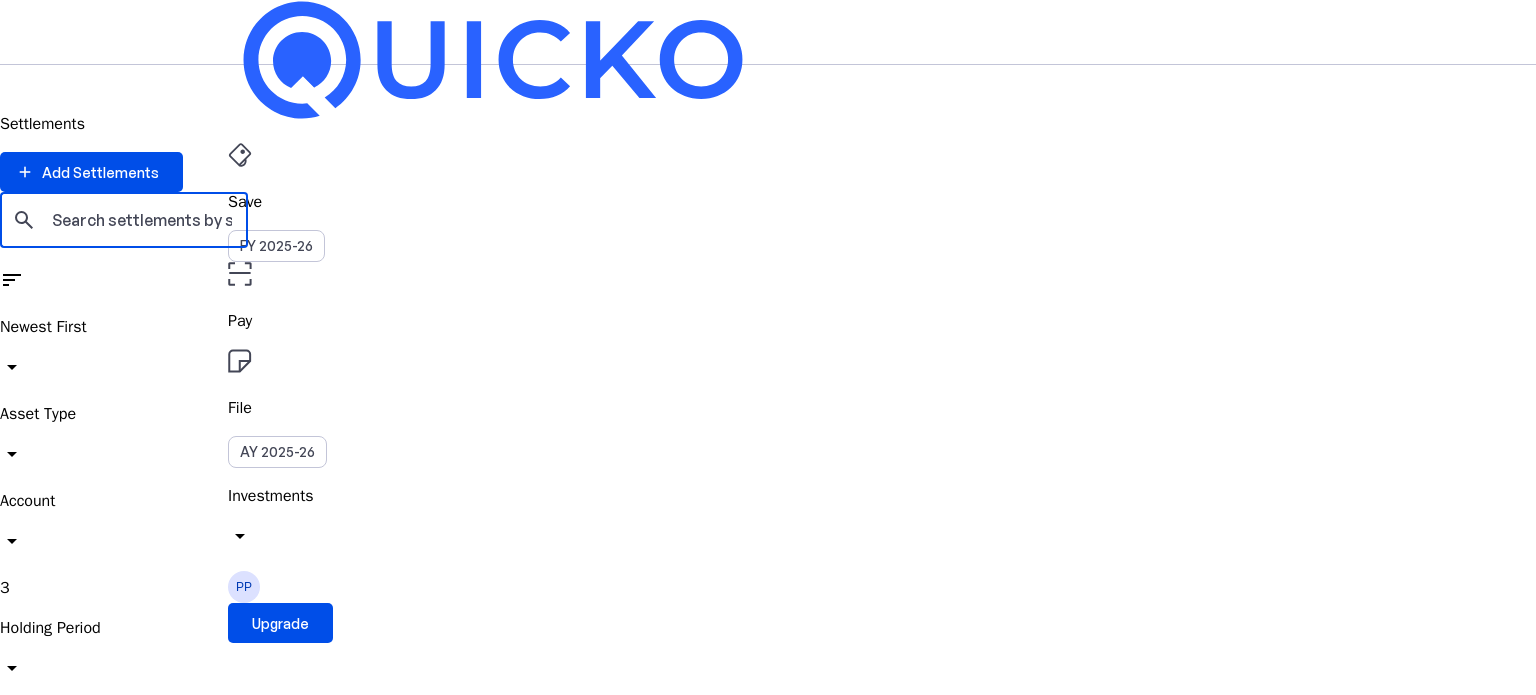 click at bounding box center (12, 77) 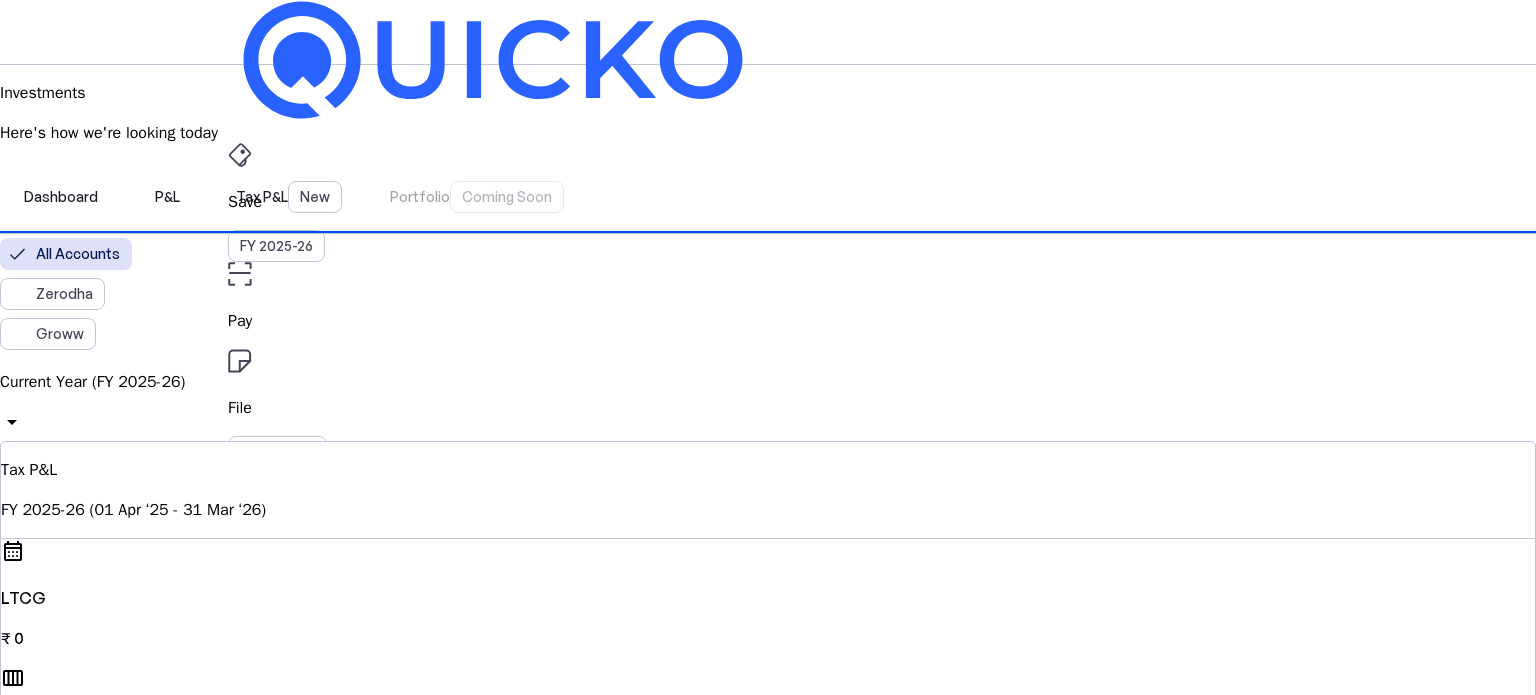 click on "Current Year (FY 2025-26)" at bounding box center [768, 382] 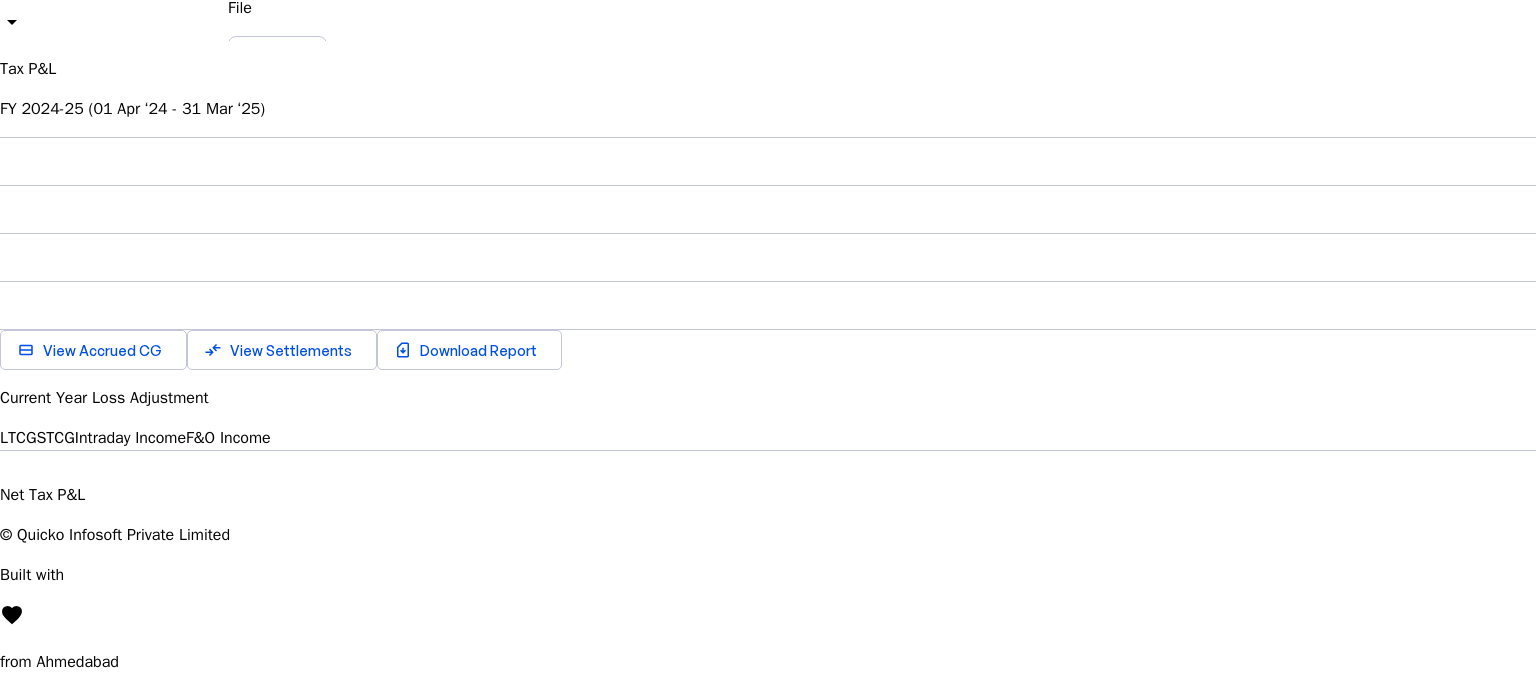 scroll, scrollTop: 500, scrollLeft: 0, axis: vertical 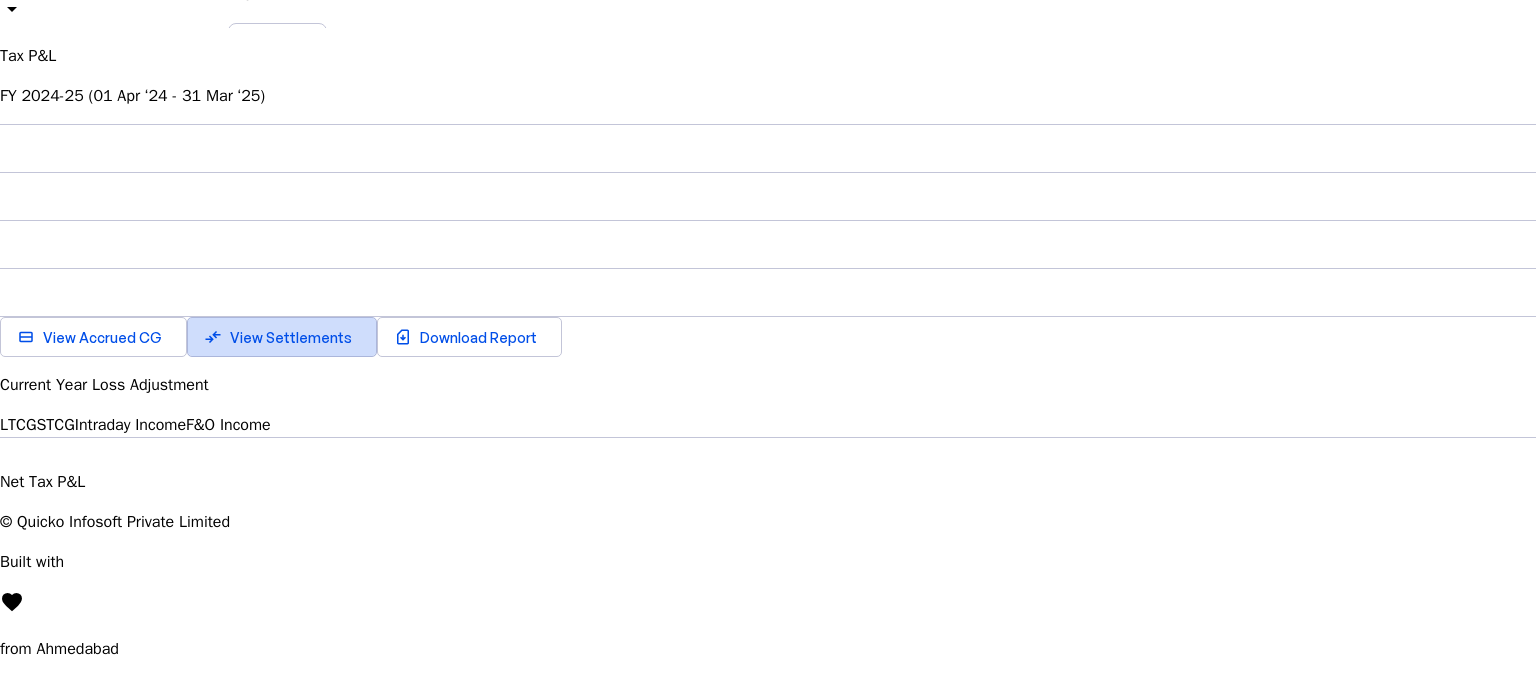 click on "View Settlements" at bounding box center (291, 337) 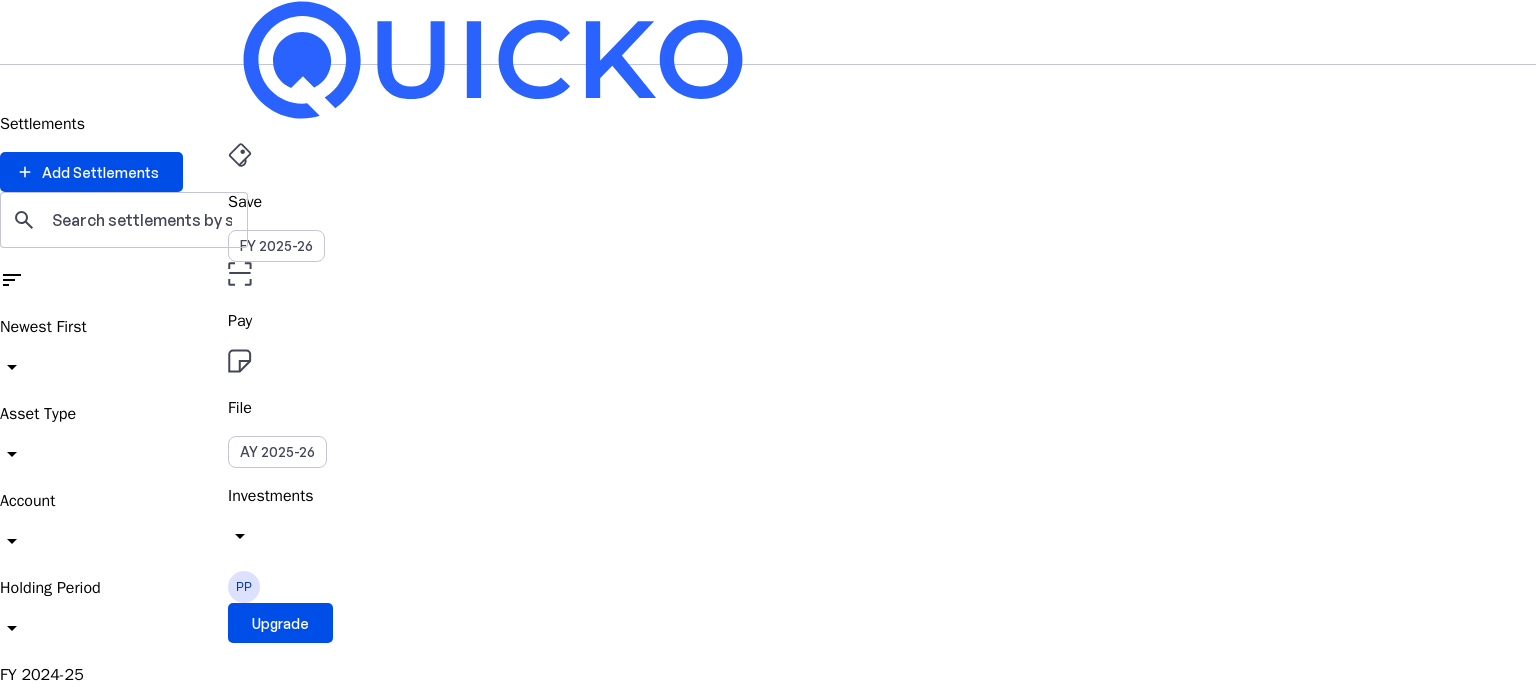 click on "Holding Period" at bounding box center [768, 588] 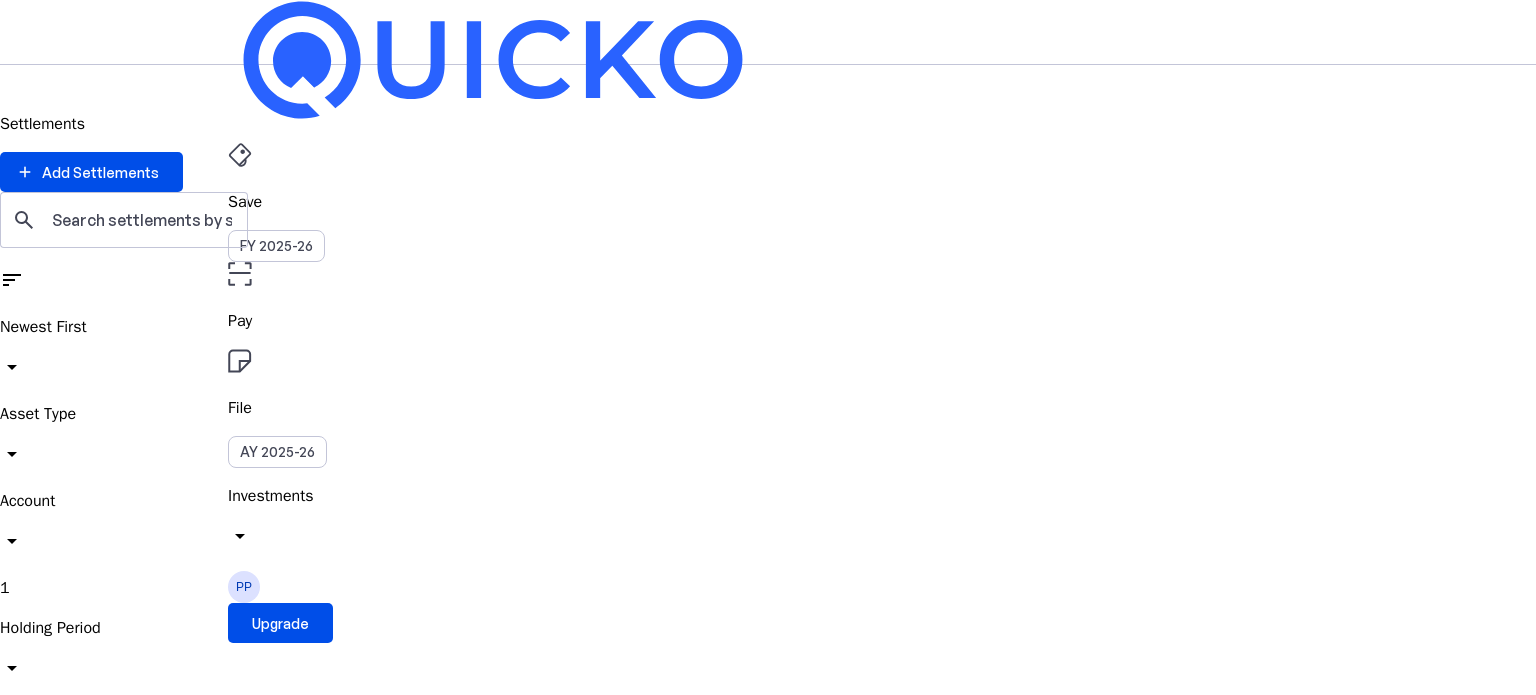 click on "Holding Period" at bounding box center (768, 628) 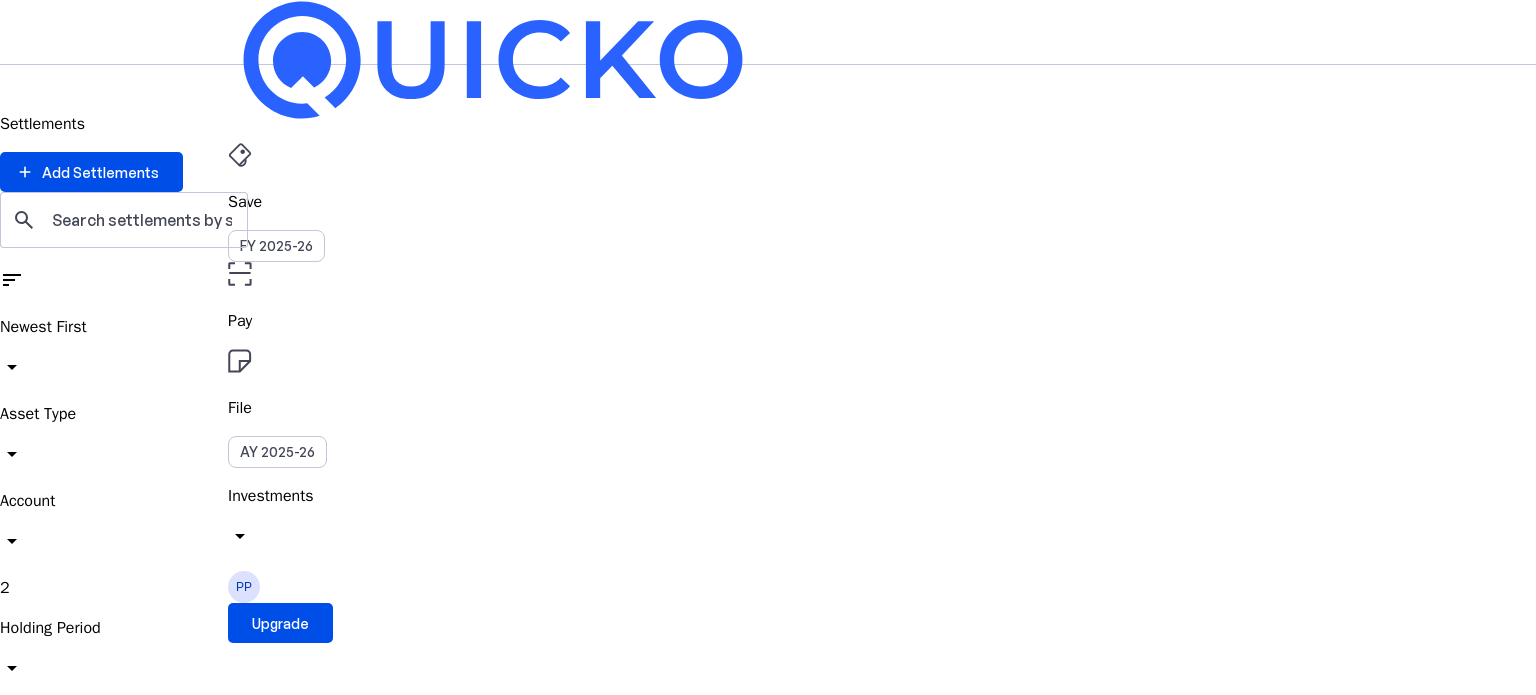 click on "Holding Period" at bounding box center [768, 628] 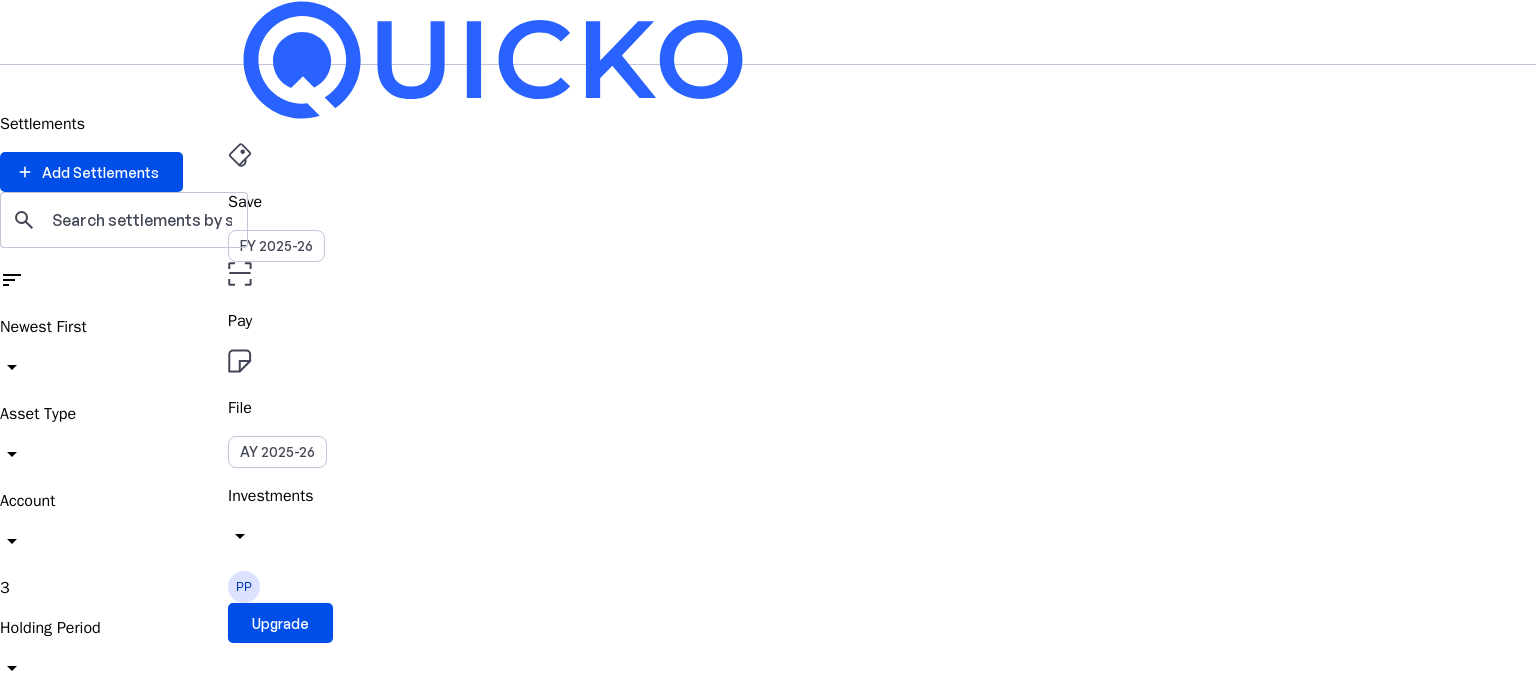 click on "Asset Type" at bounding box center [768, 414] 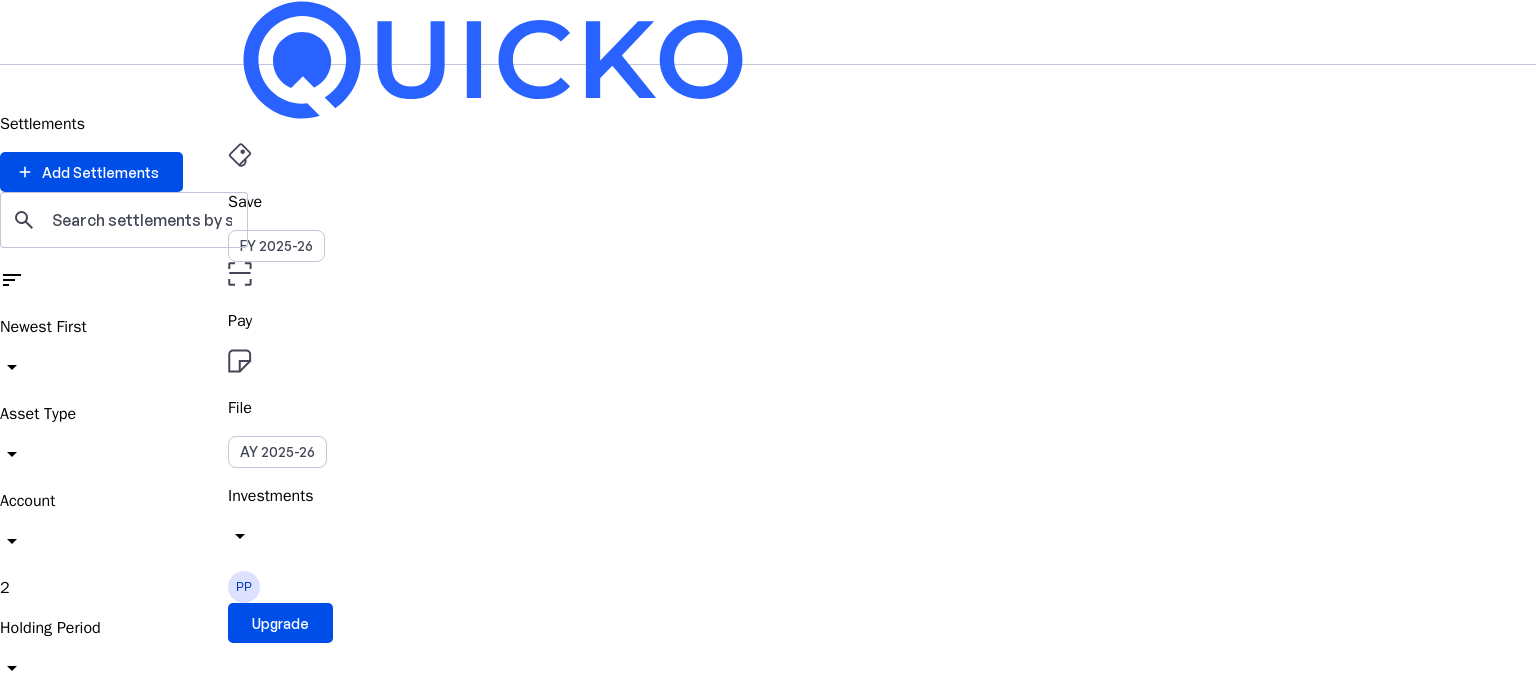 click at bounding box center (57, 1126) 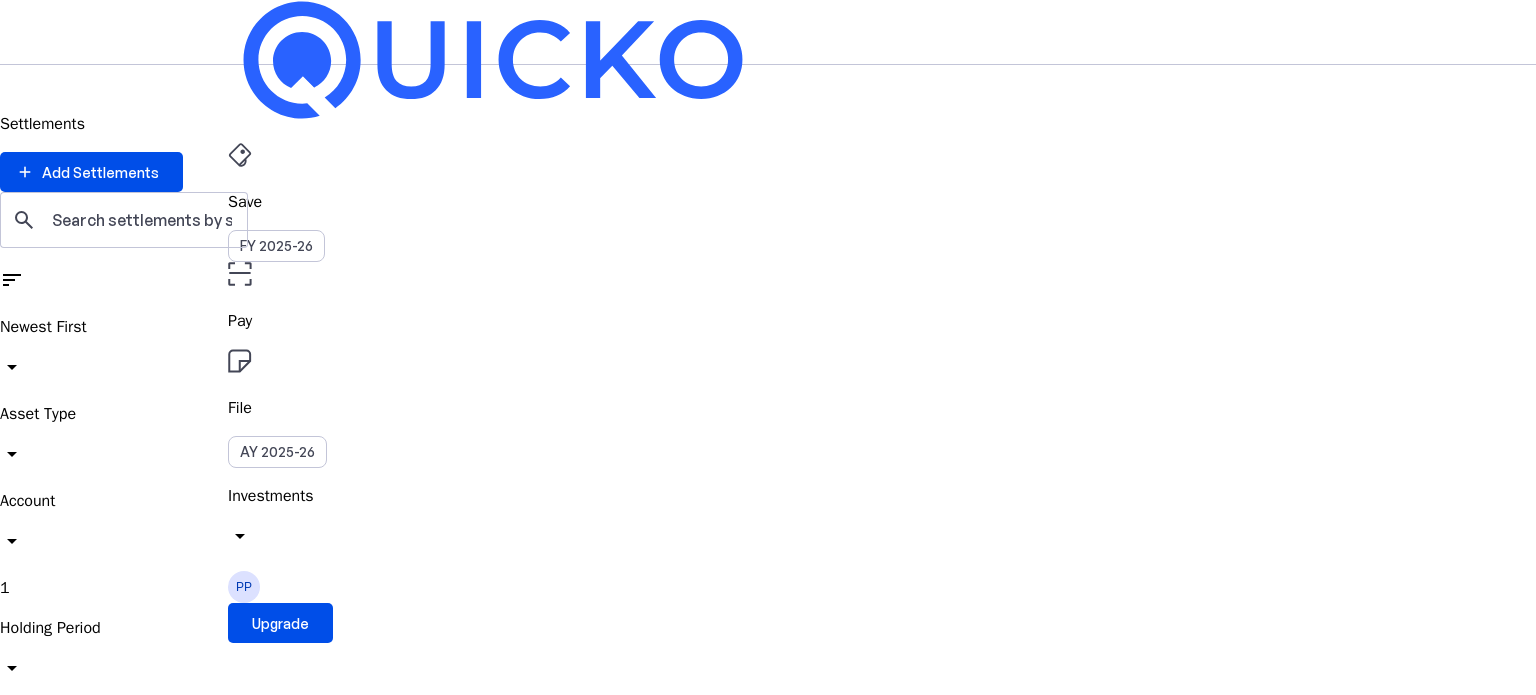 click on "arrow_drop_down" at bounding box center [12, 668] 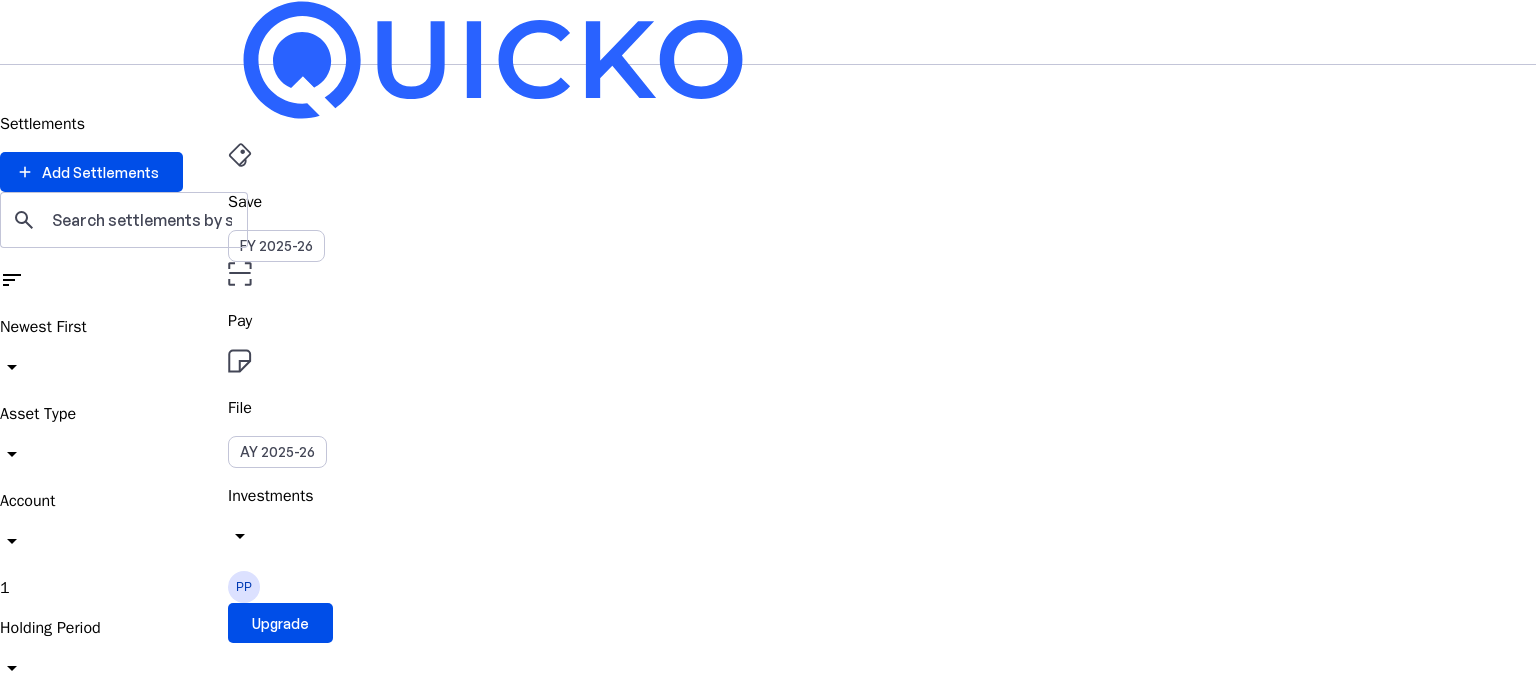 click on "Intraday" at bounding box center (49, 1614) 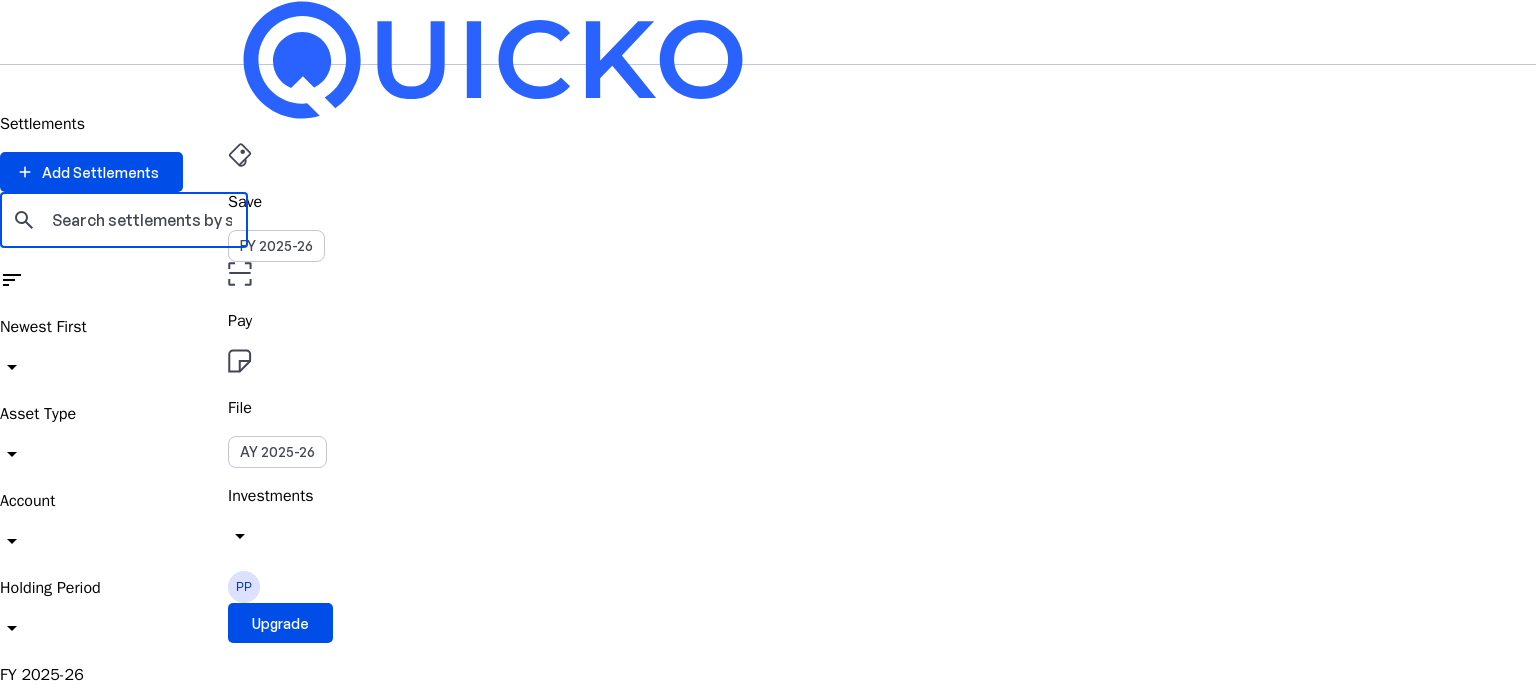 click at bounding box center [142, 220] 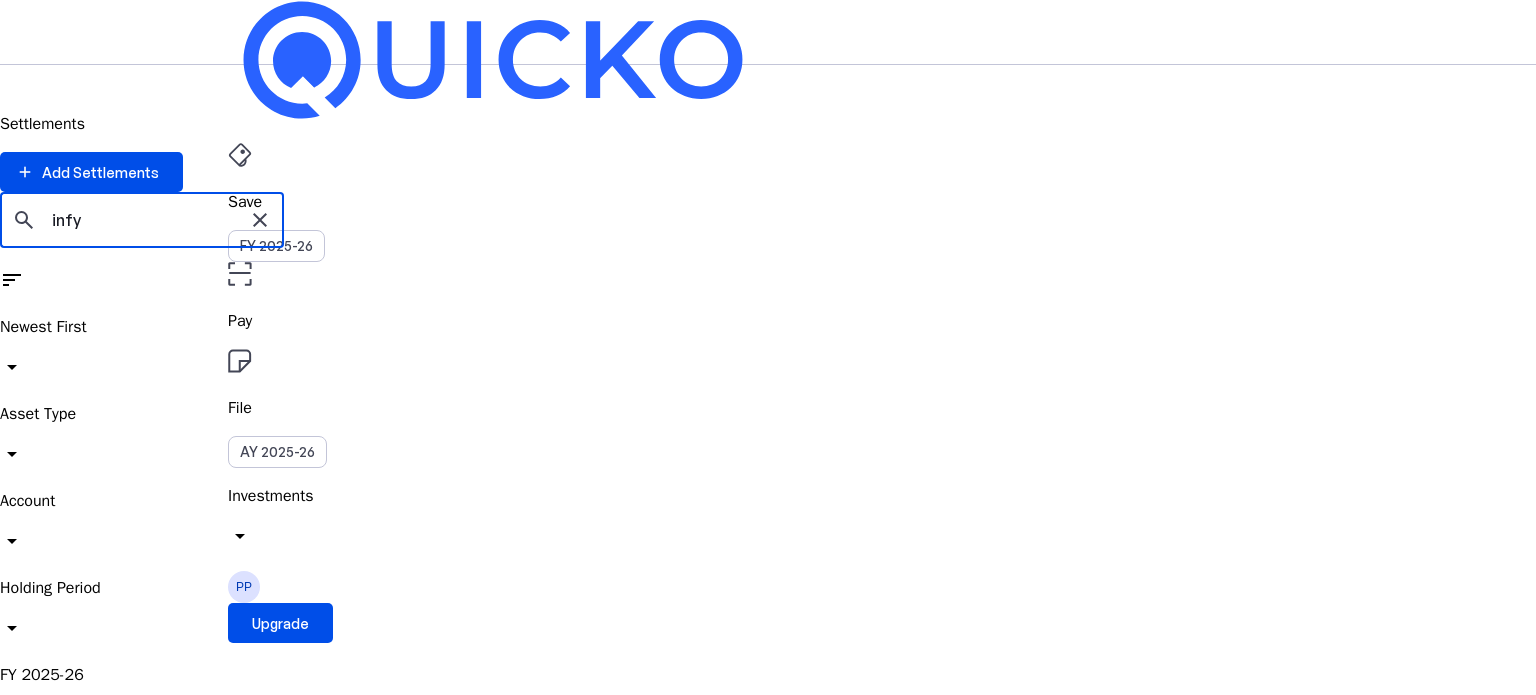 type on "infy" 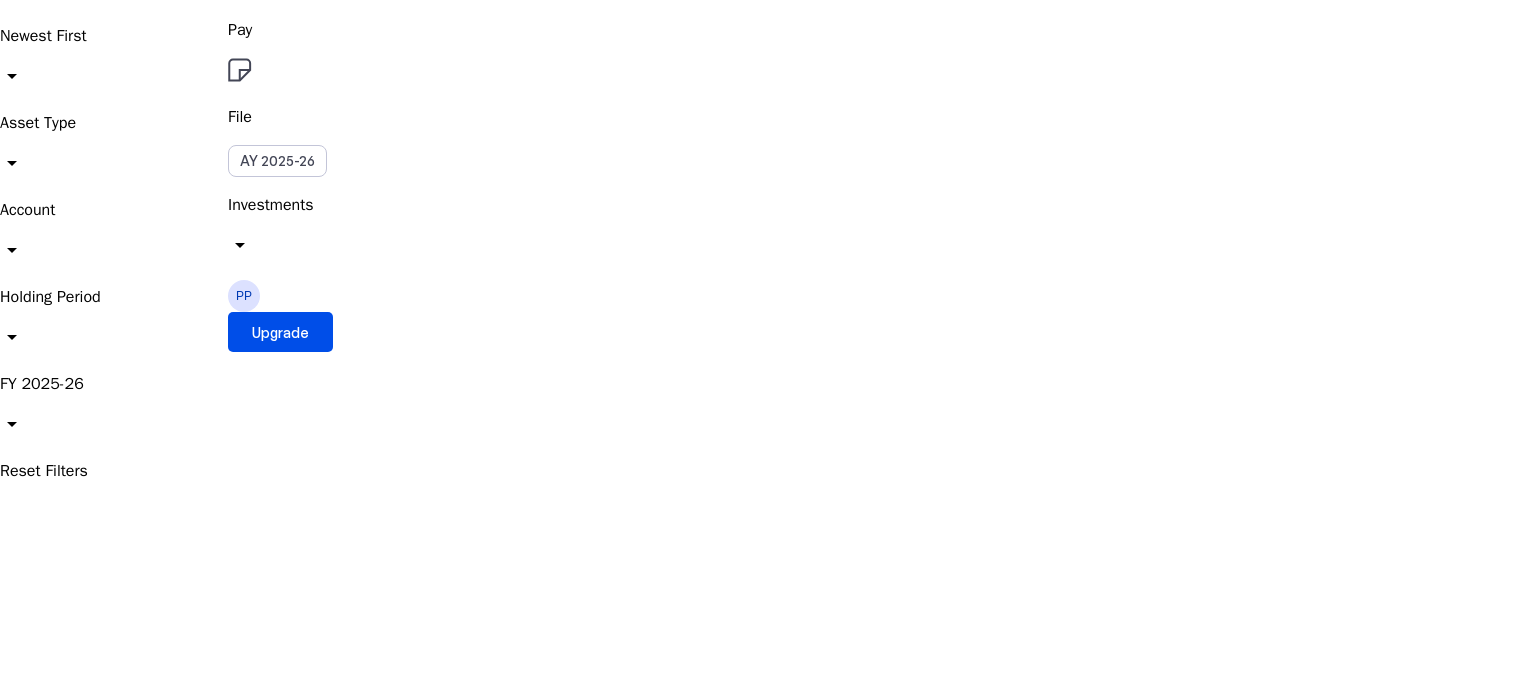 scroll, scrollTop: 0, scrollLeft: 0, axis: both 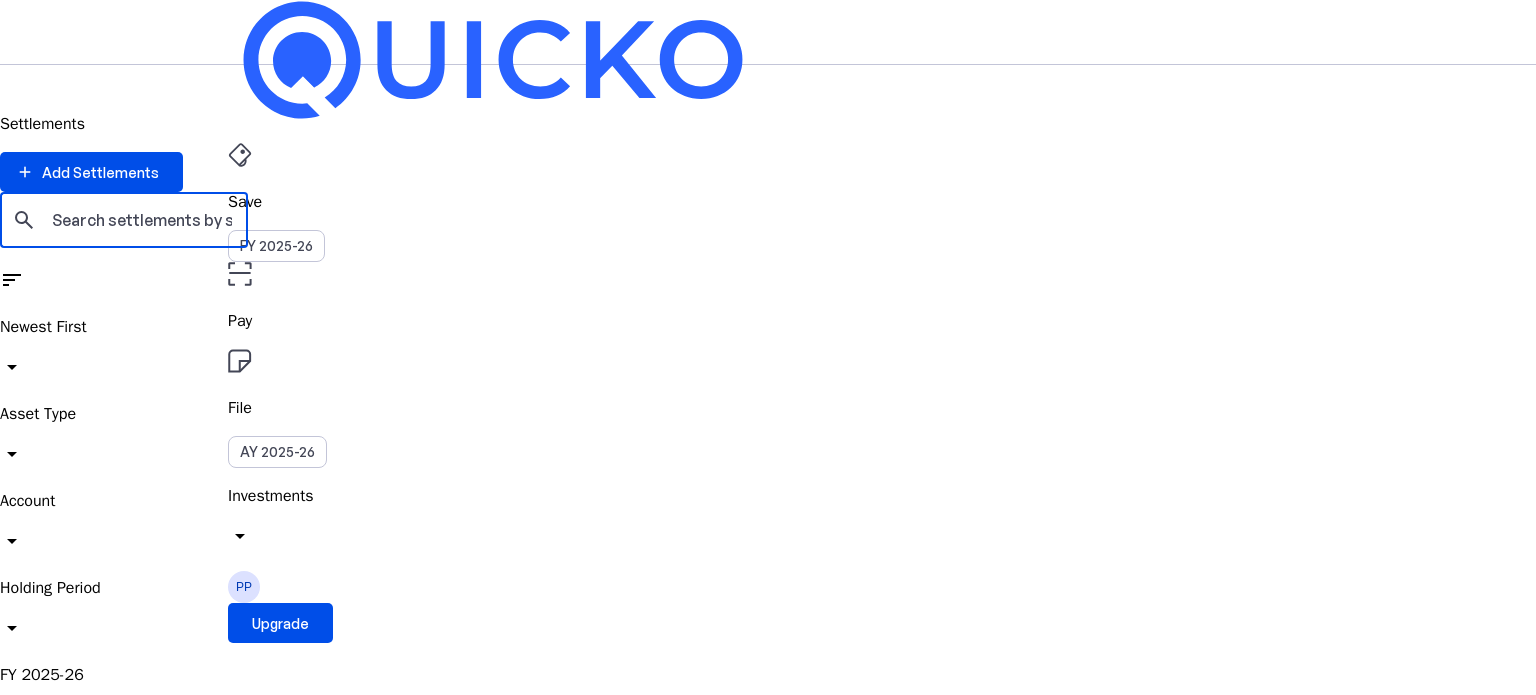 type 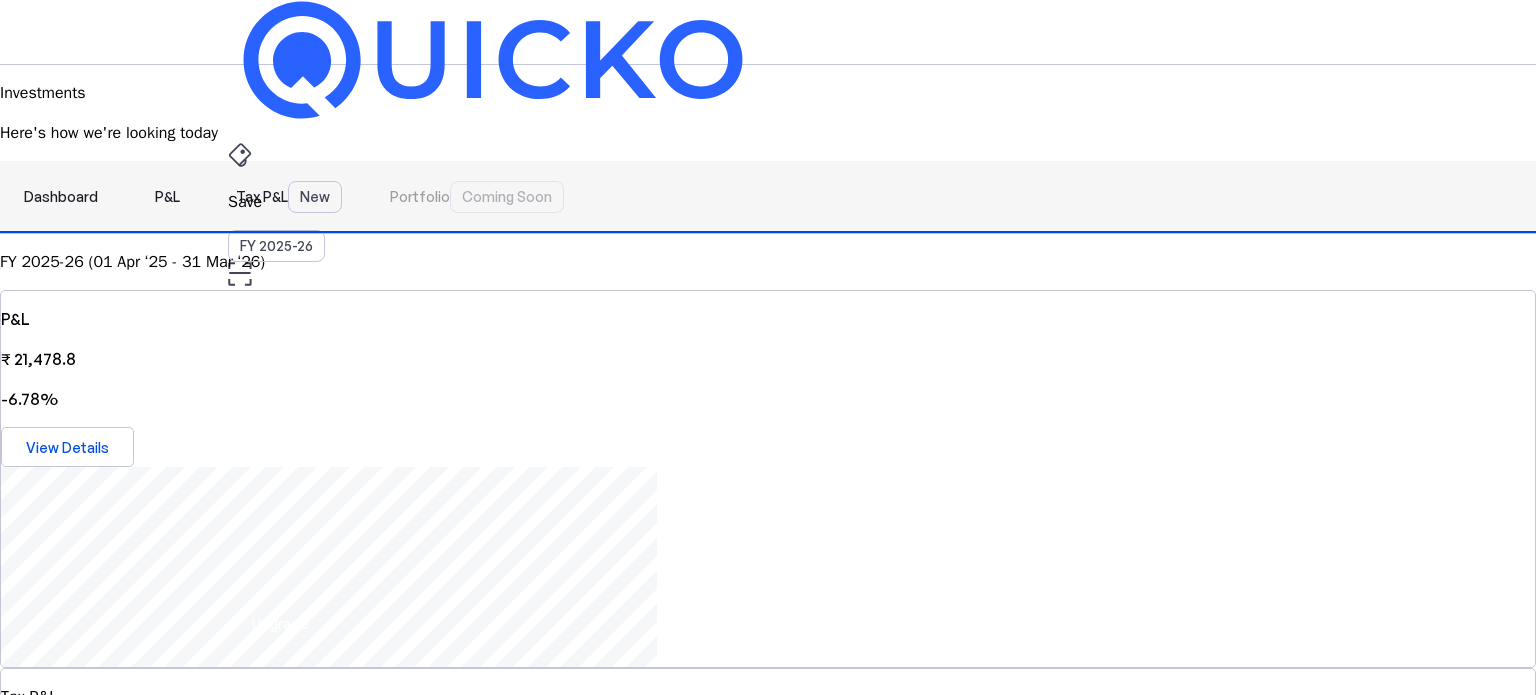 click on "Tax P&L  New" at bounding box center [289, 197] 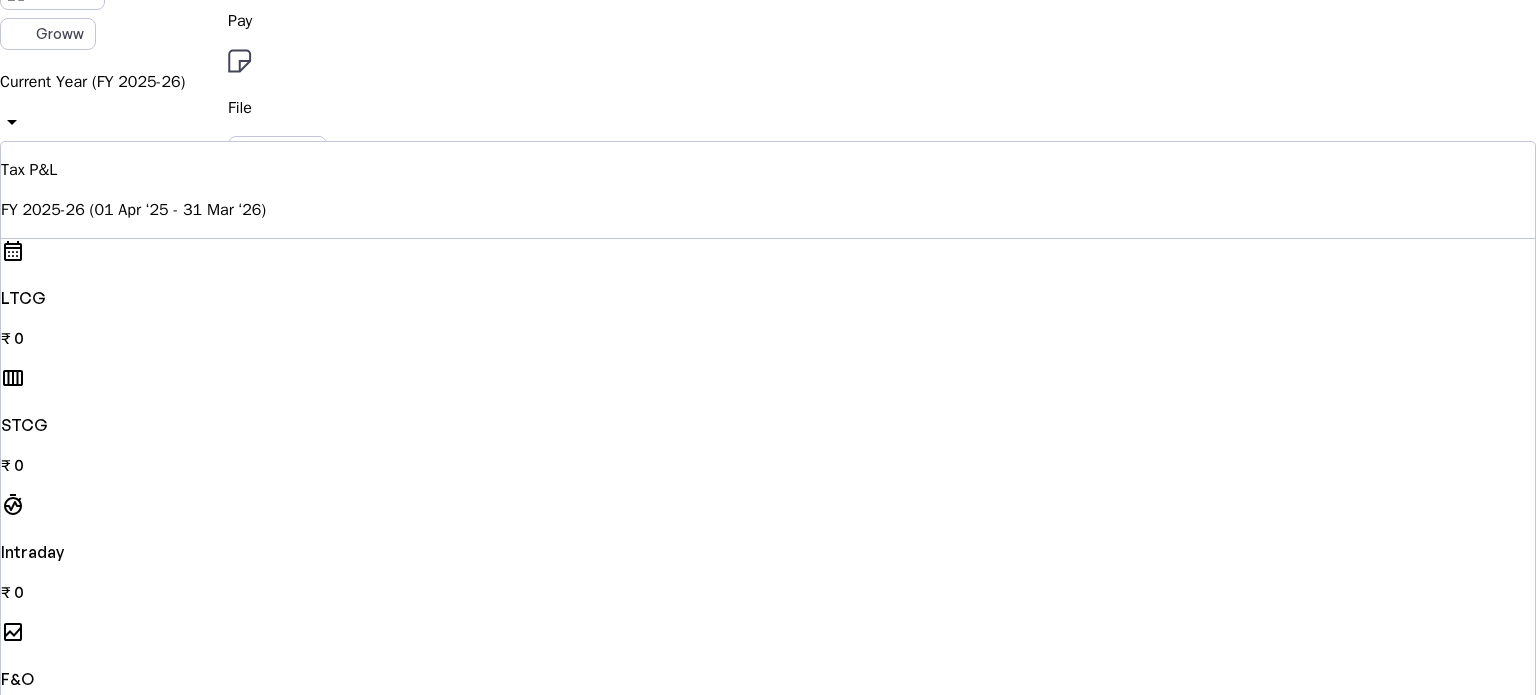 scroll, scrollTop: 100, scrollLeft: 0, axis: vertical 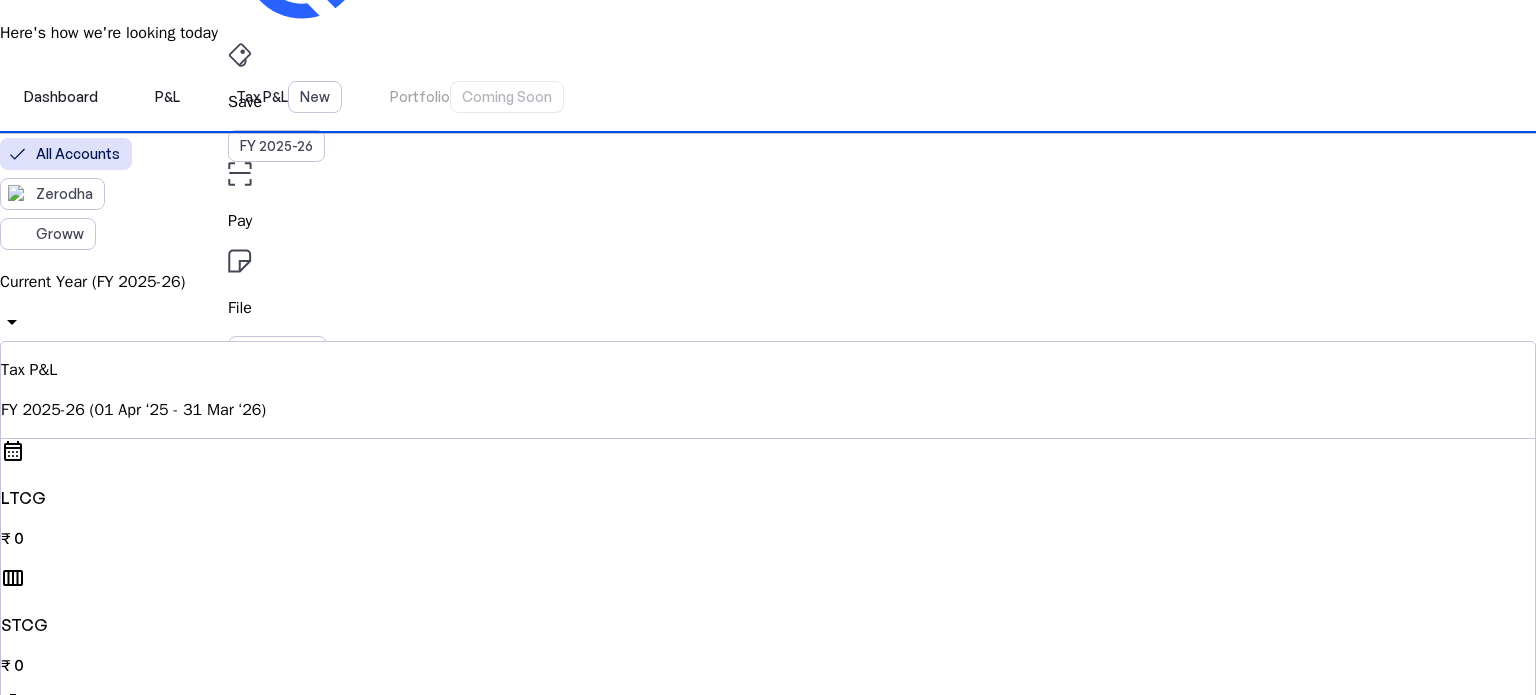 click on "Current Year (FY 2025-26)" at bounding box center [768, 282] 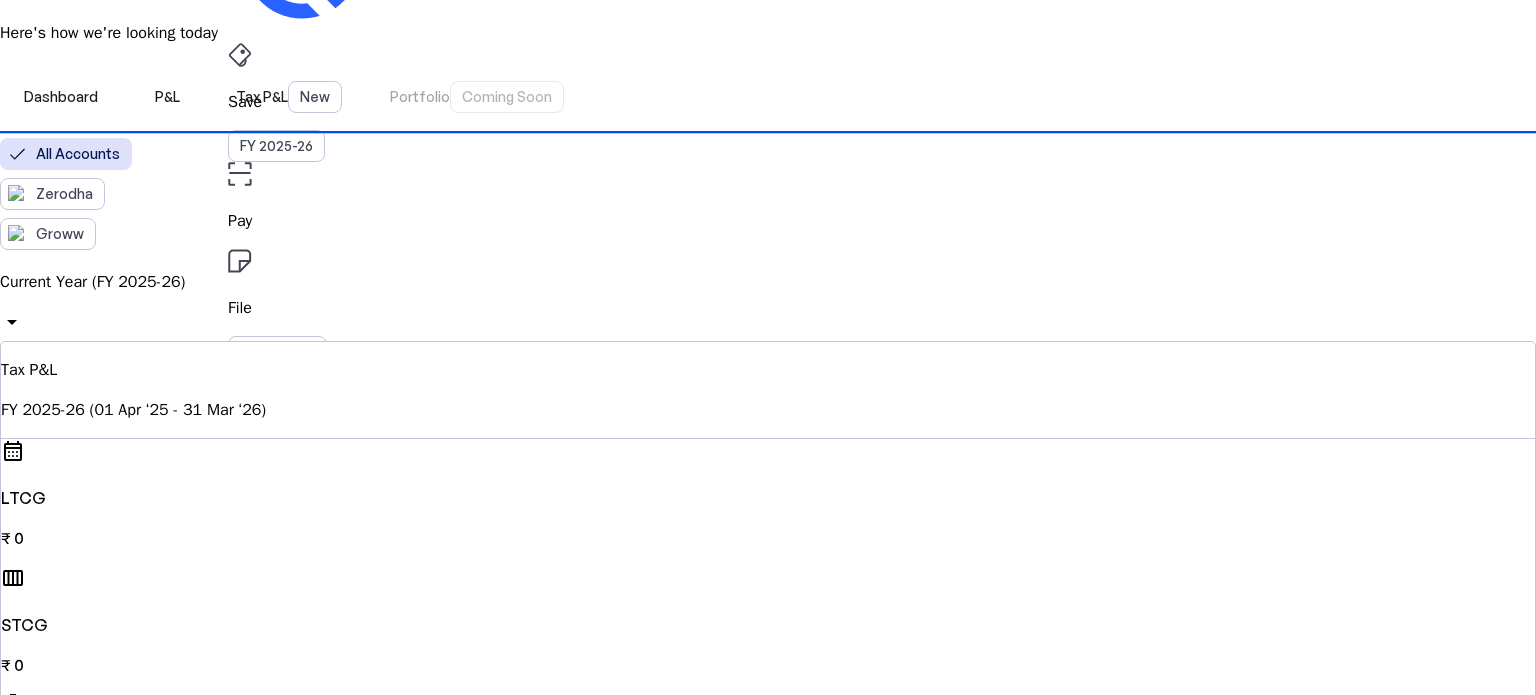 click on "Previous Year (FY 2024-25)" at bounding box center [140, 2766] 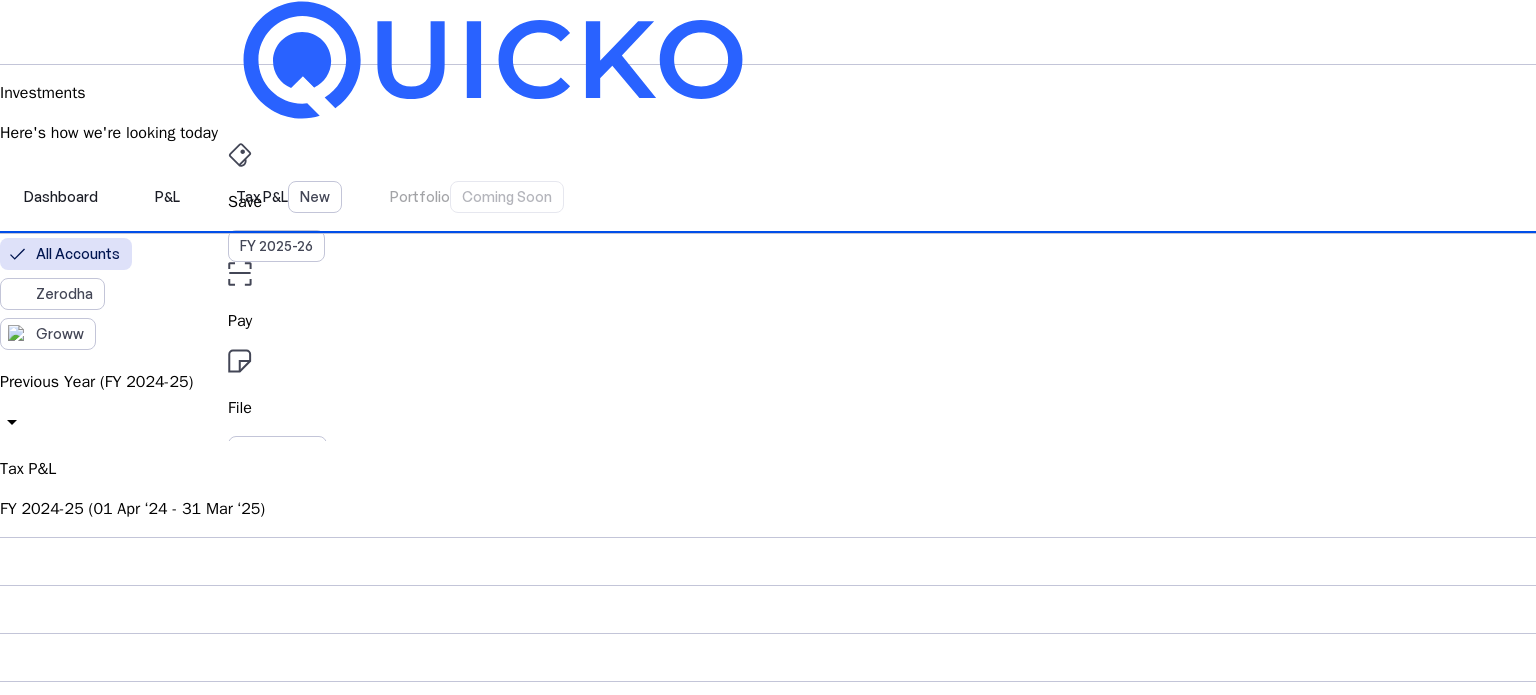 click on "Upgrade" at bounding box center [280, 623] 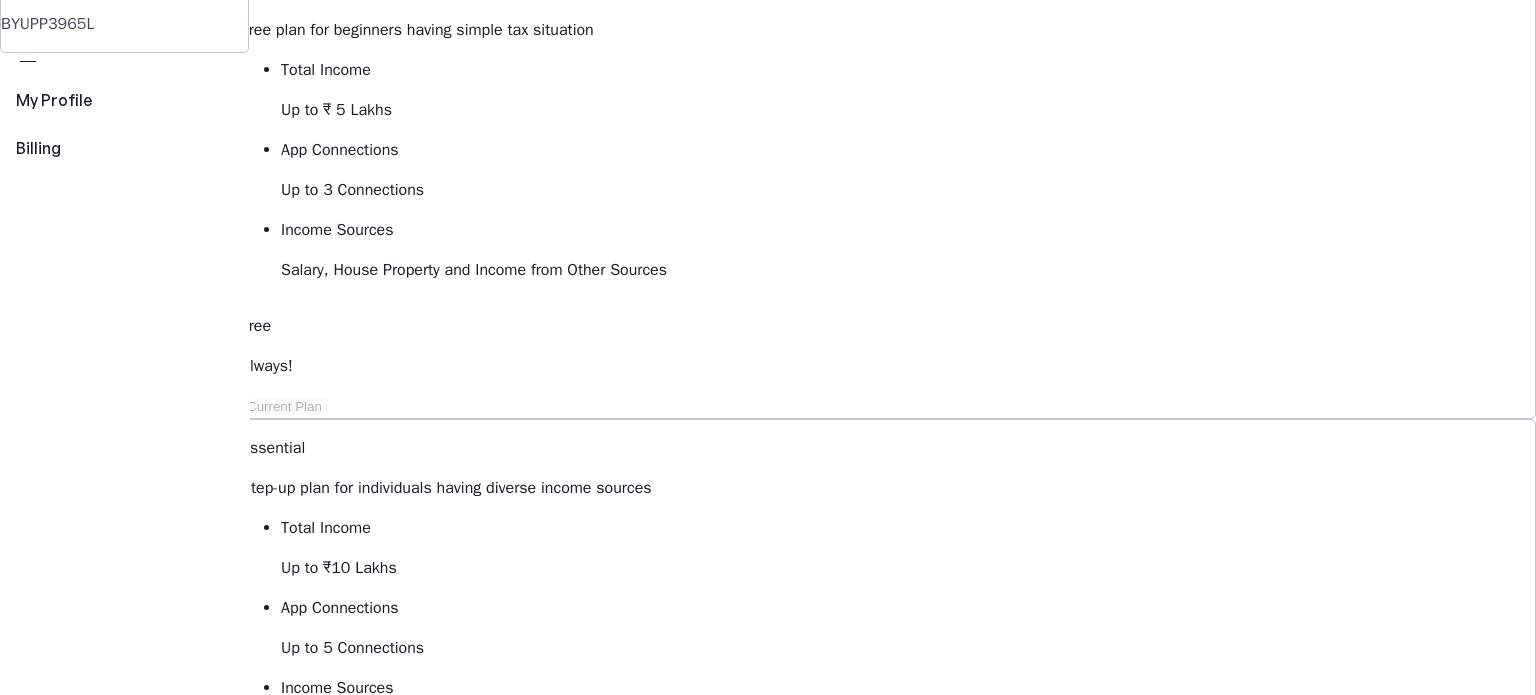 scroll, scrollTop: 100, scrollLeft: 0, axis: vertical 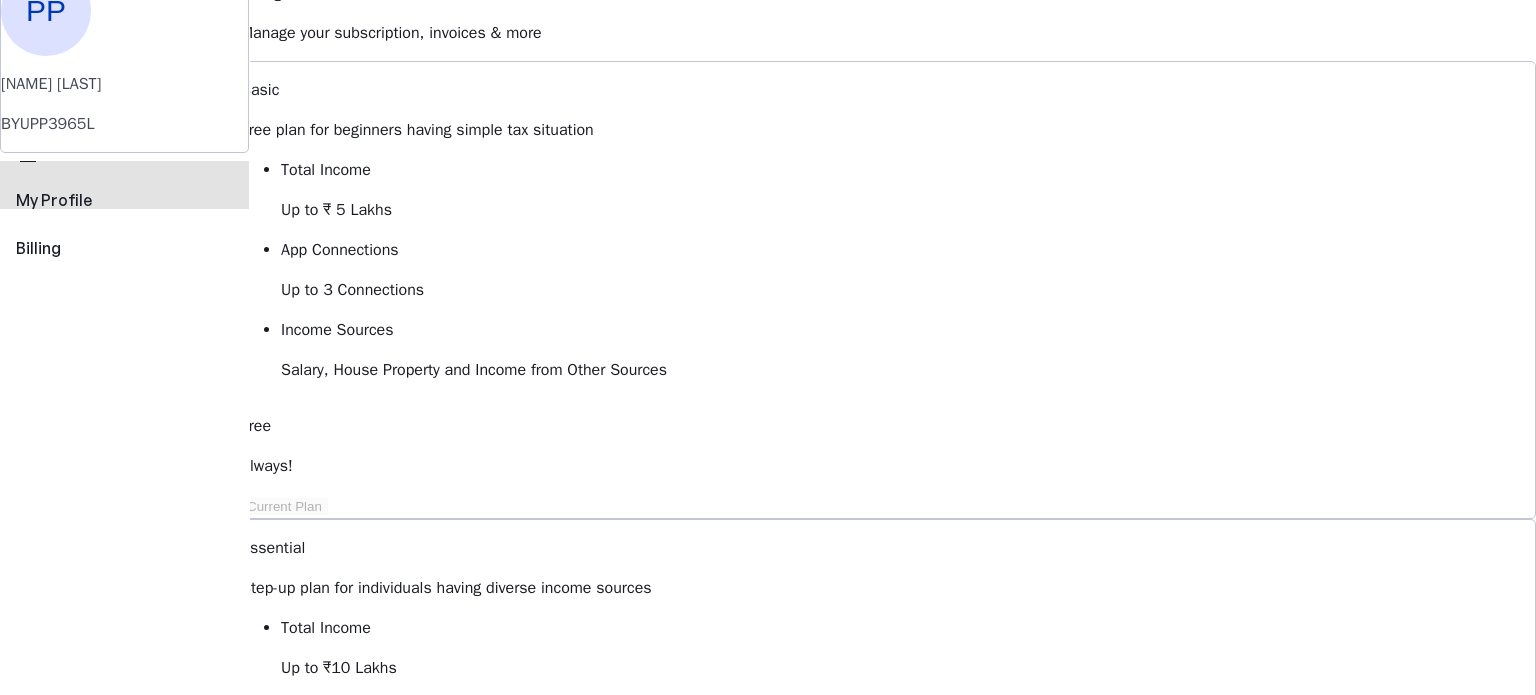 click on "perm_identity My Profile" at bounding box center (124, 185) 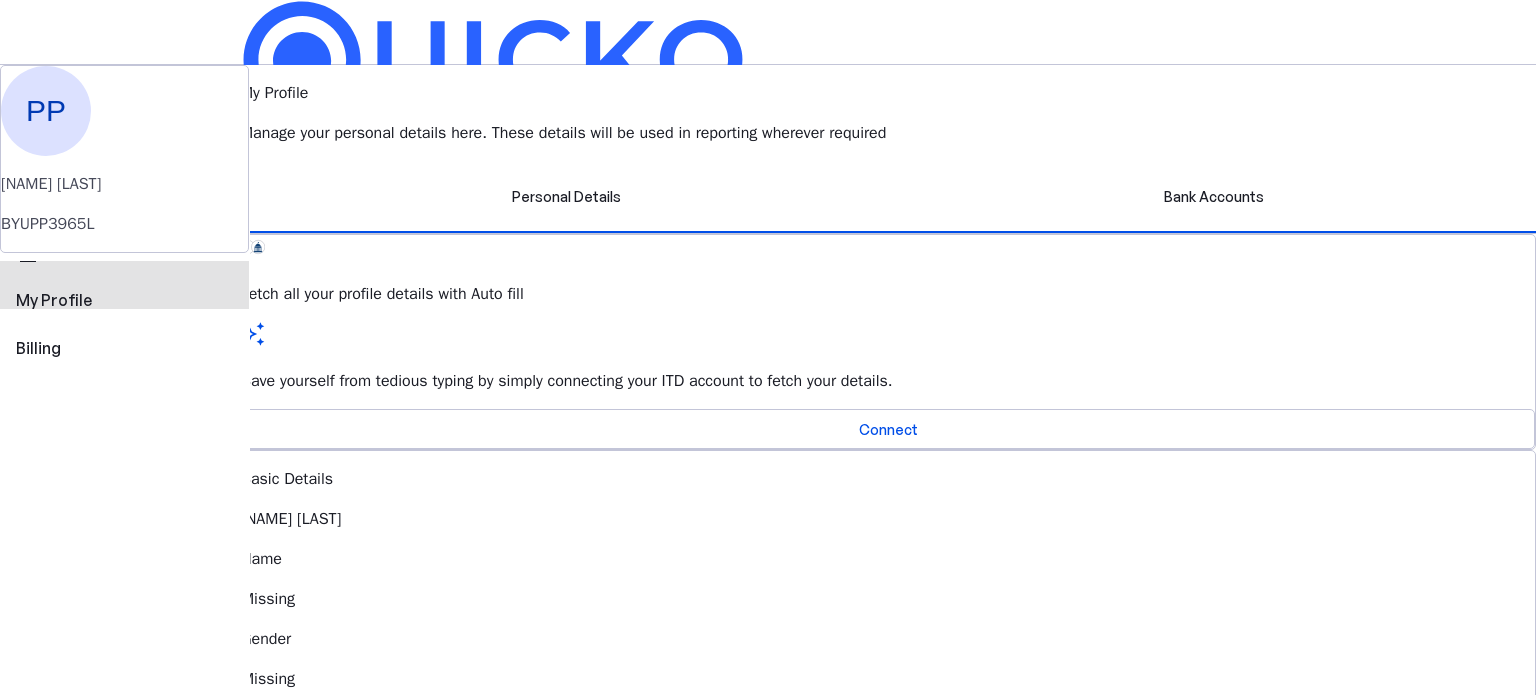 scroll, scrollTop: 200, scrollLeft: 0, axis: vertical 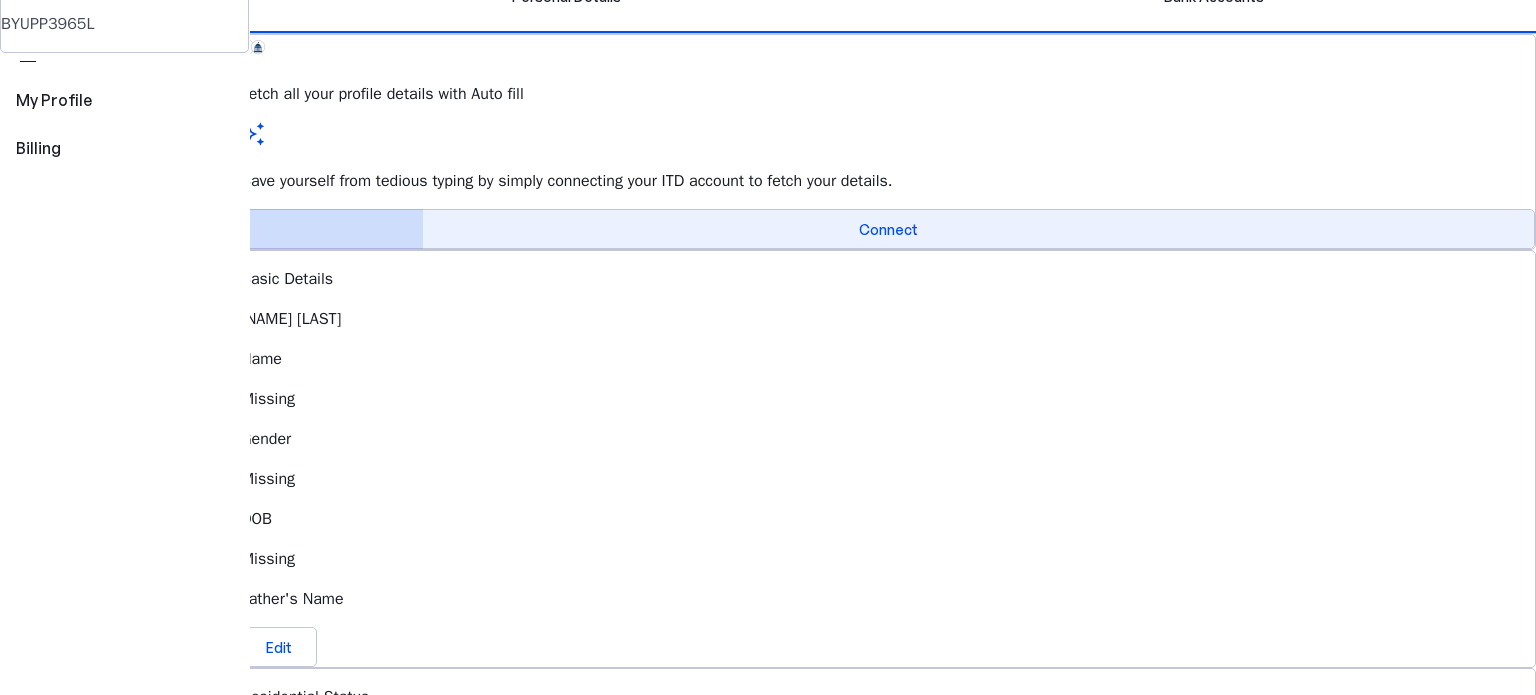 click at bounding box center (888, 229) 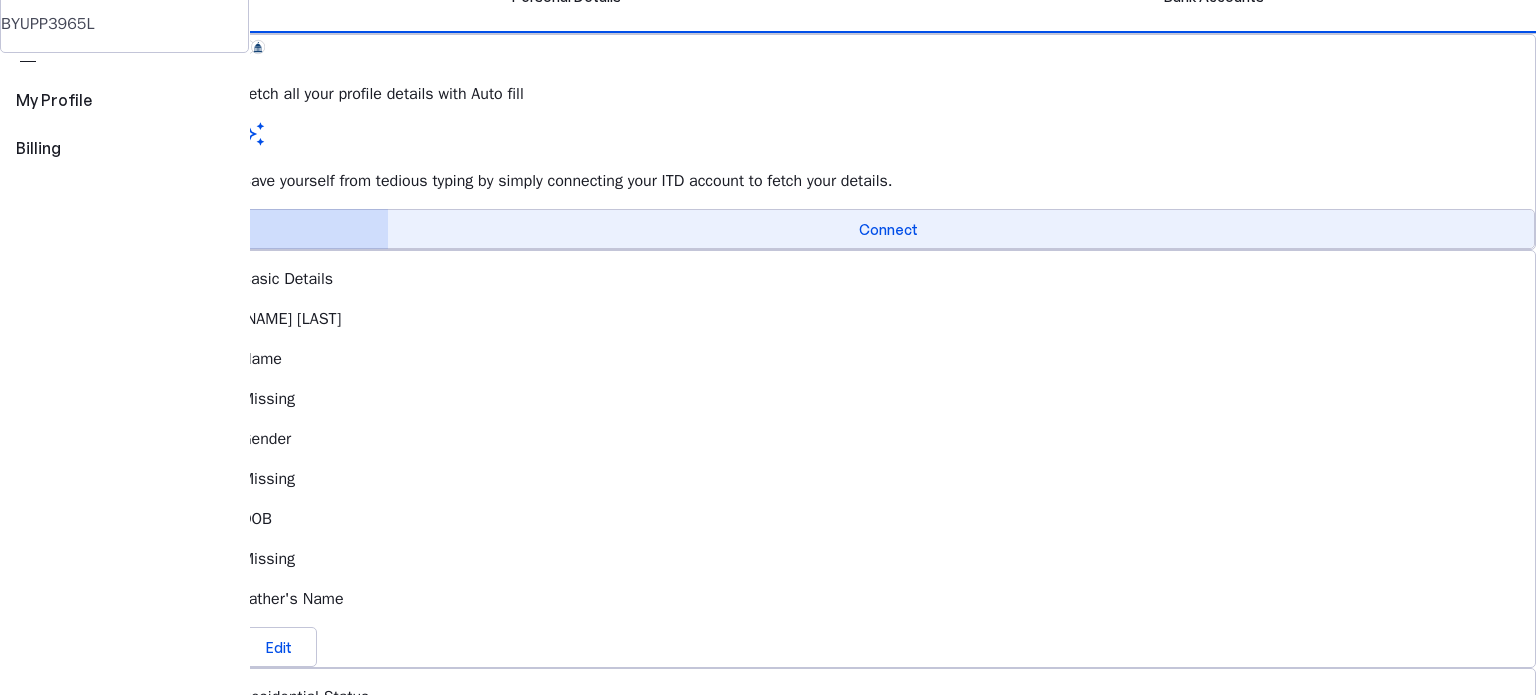 click on "Connect" at bounding box center (888, 229) 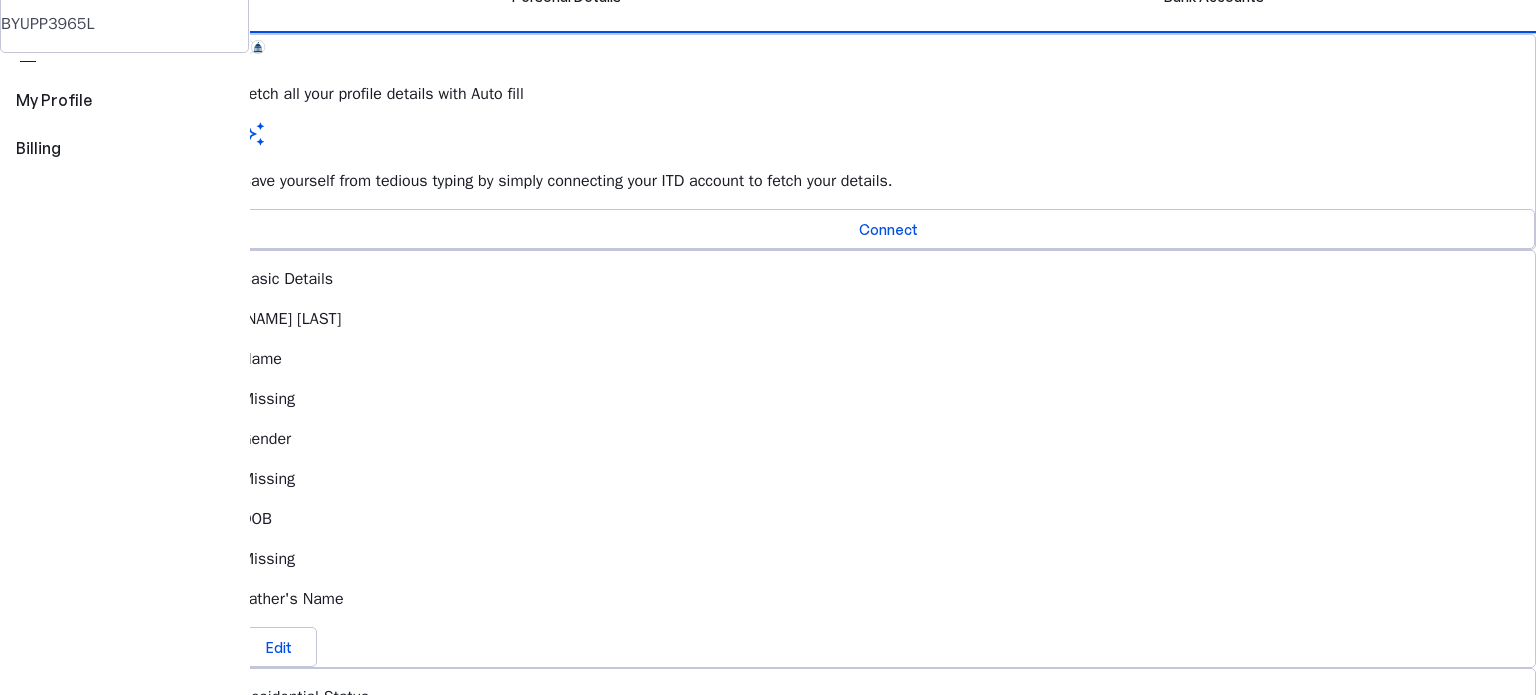 click on "Connect" at bounding box center (888, 229) 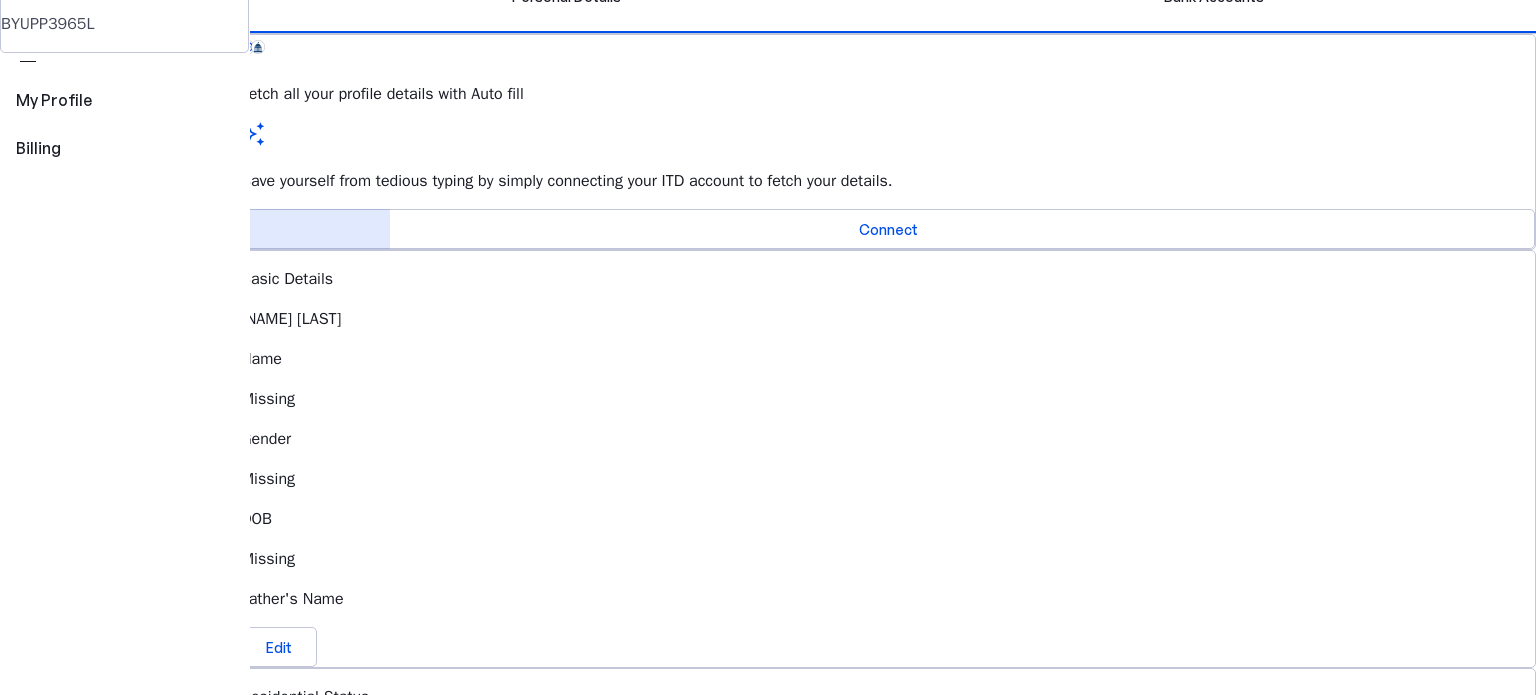 click on "Connect" at bounding box center (888, 229) 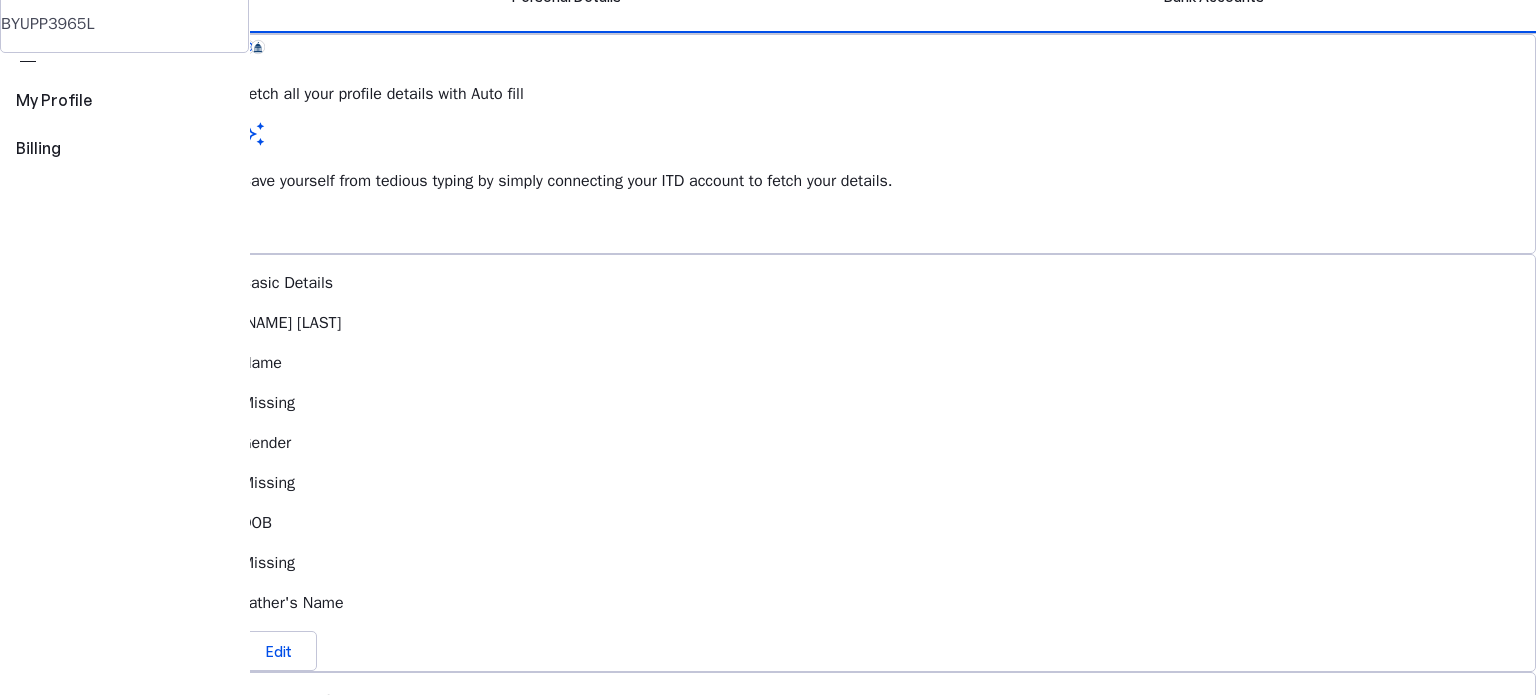 click at bounding box center [297, 231] 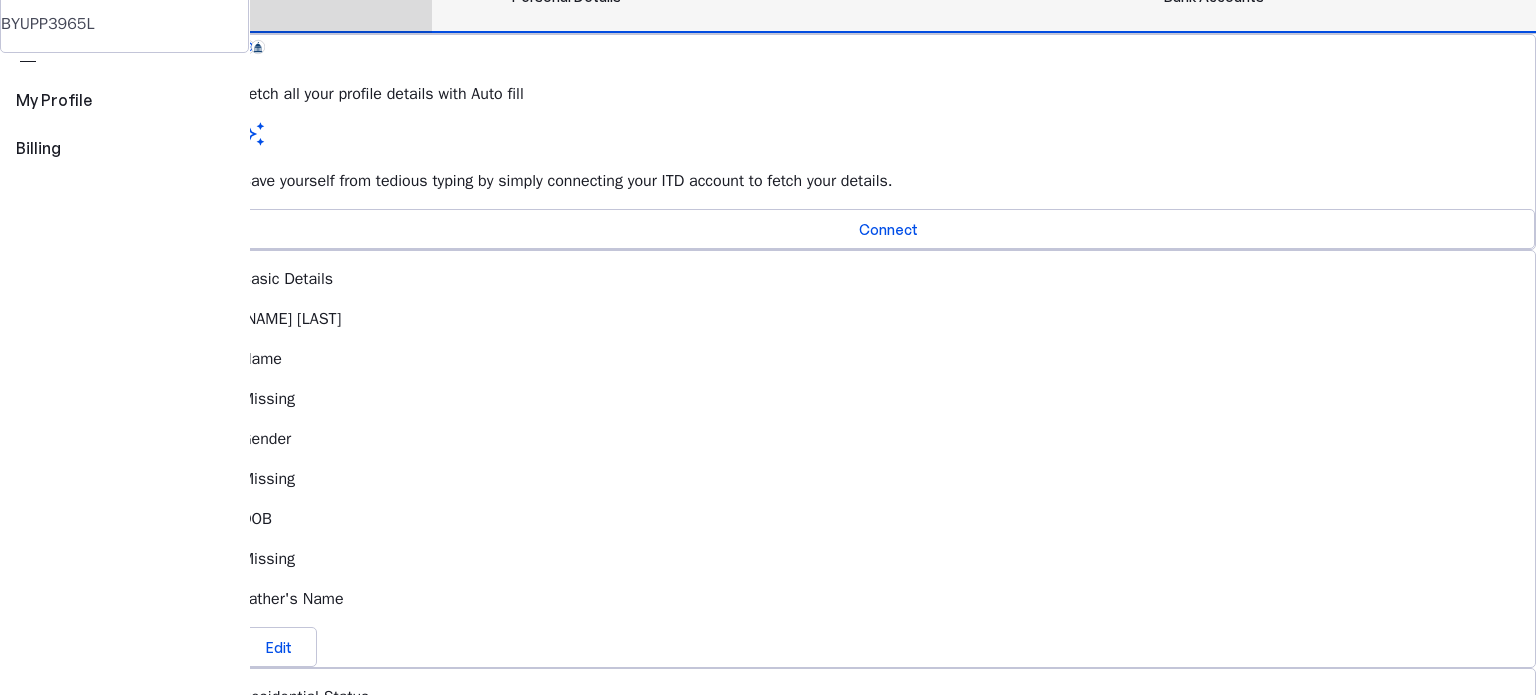 click on "Bank Accounts" at bounding box center (1214, -3) 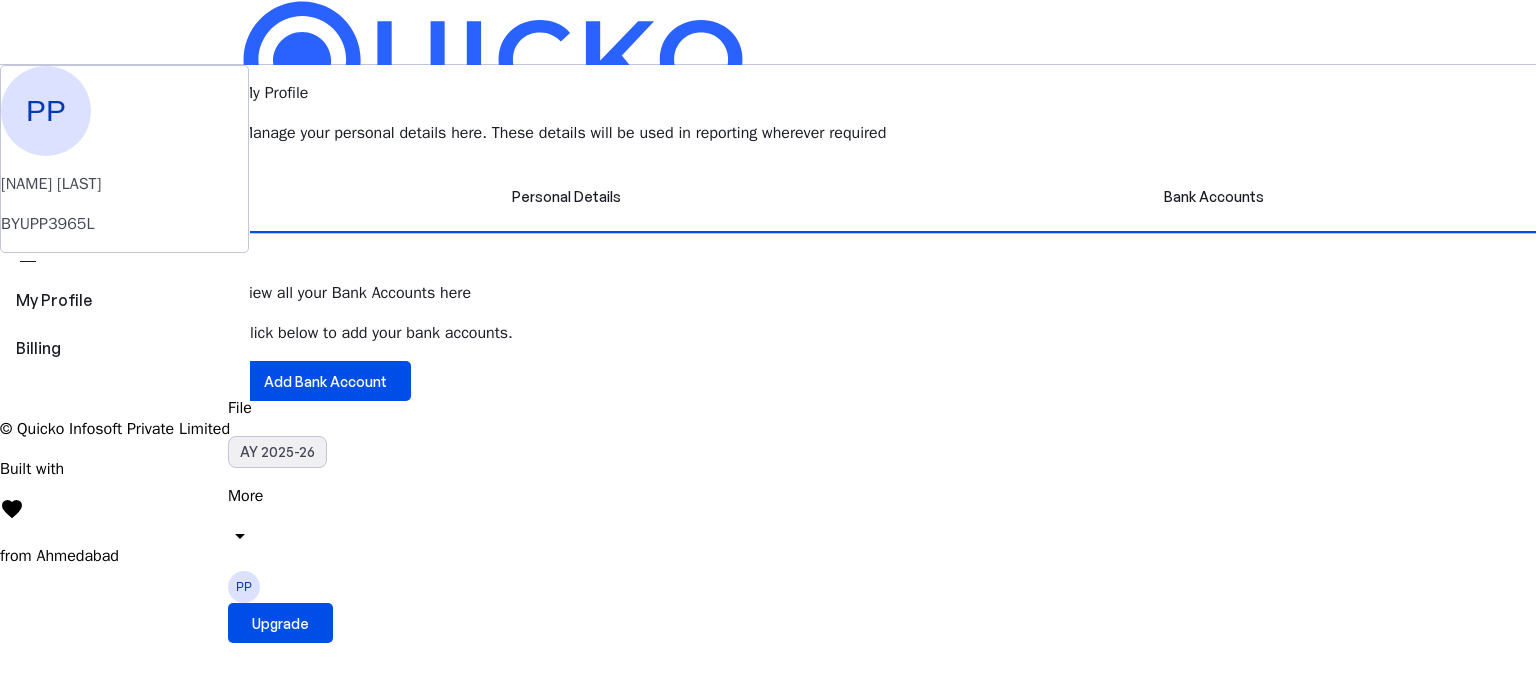 click on "AY 2025-26" at bounding box center (277, 452) 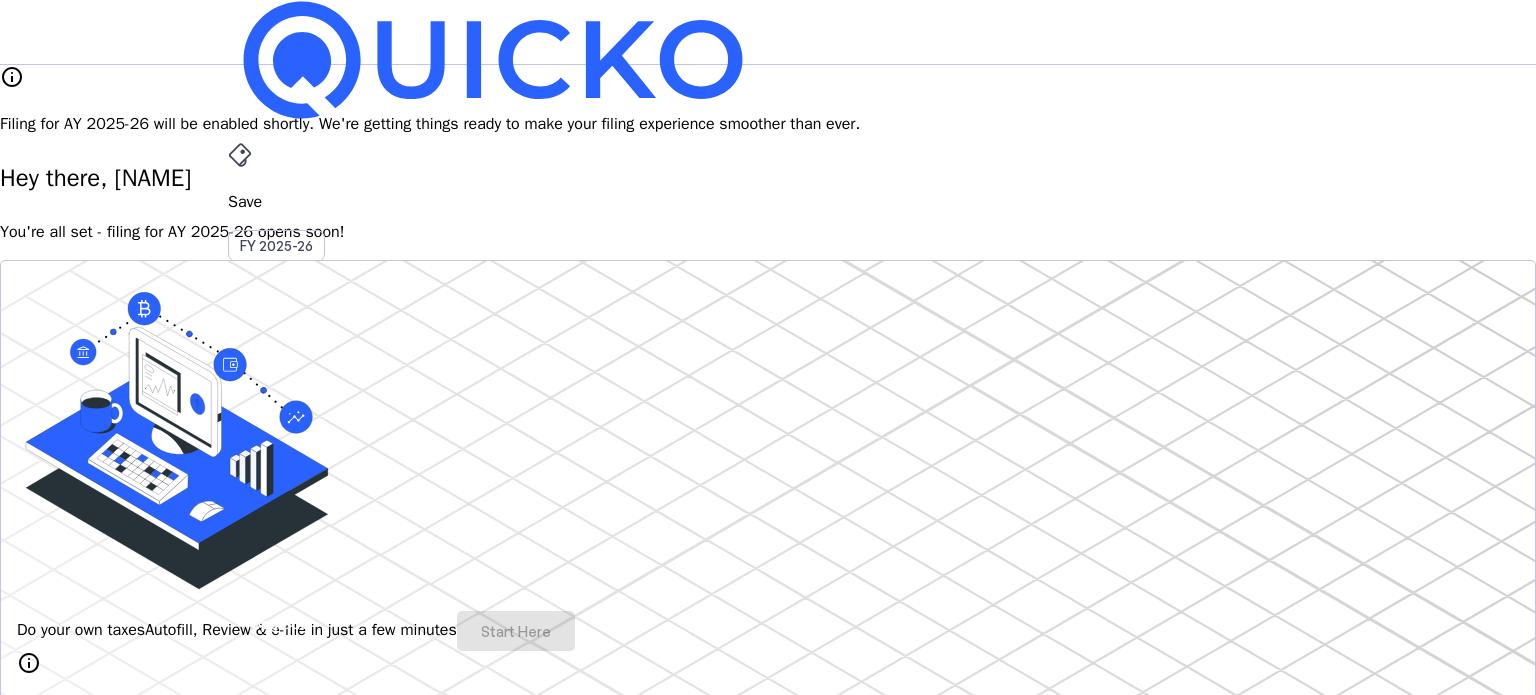 click on "More" at bounding box center (768, 496) 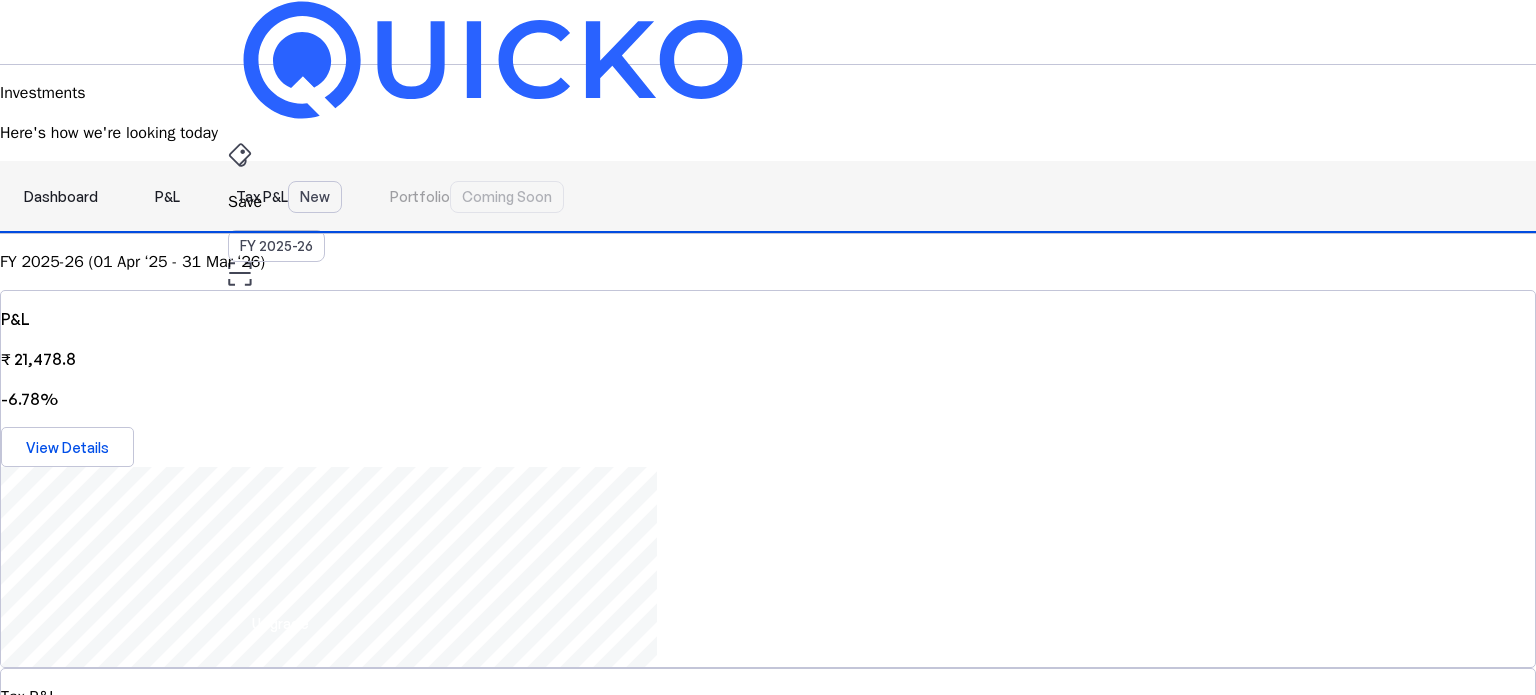 click on "Tax P&L  New" at bounding box center [289, 197] 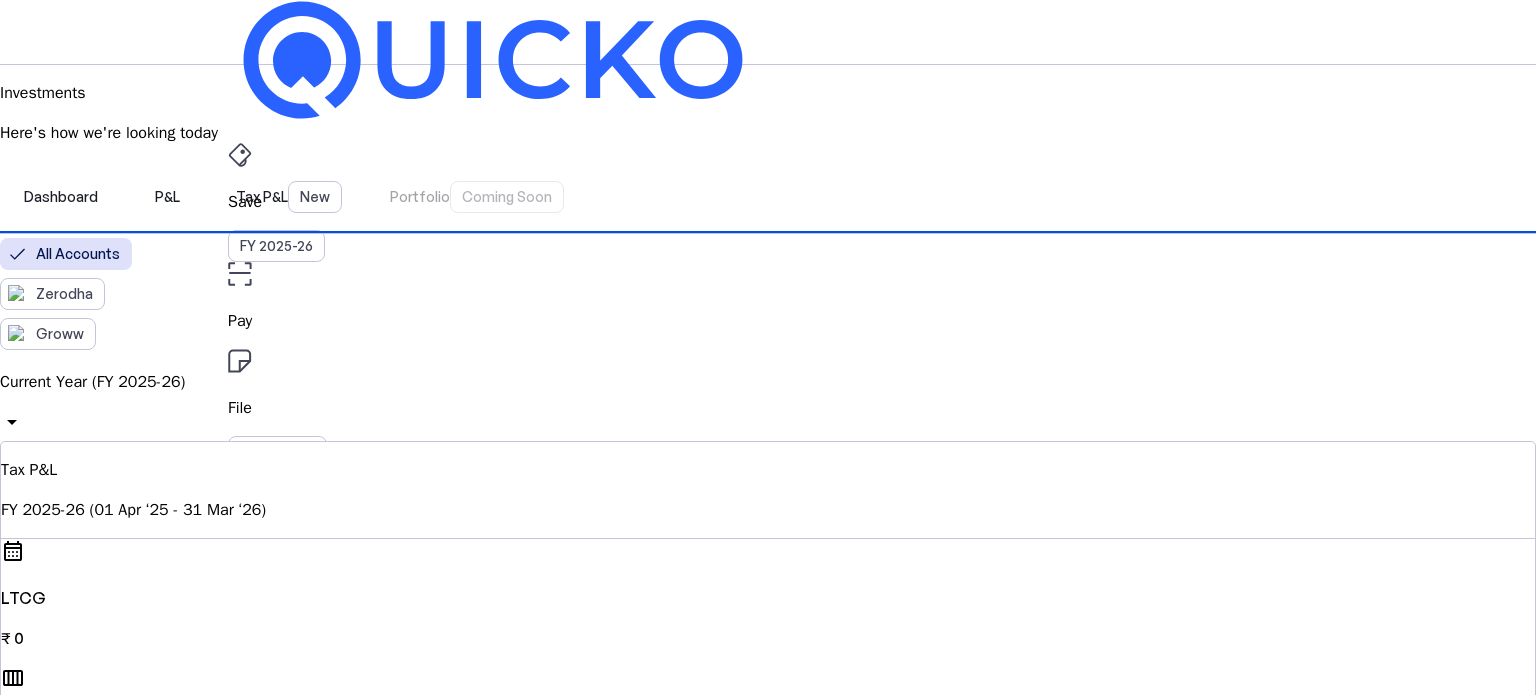 scroll, scrollTop: 100, scrollLeft: 0, axis: vertical 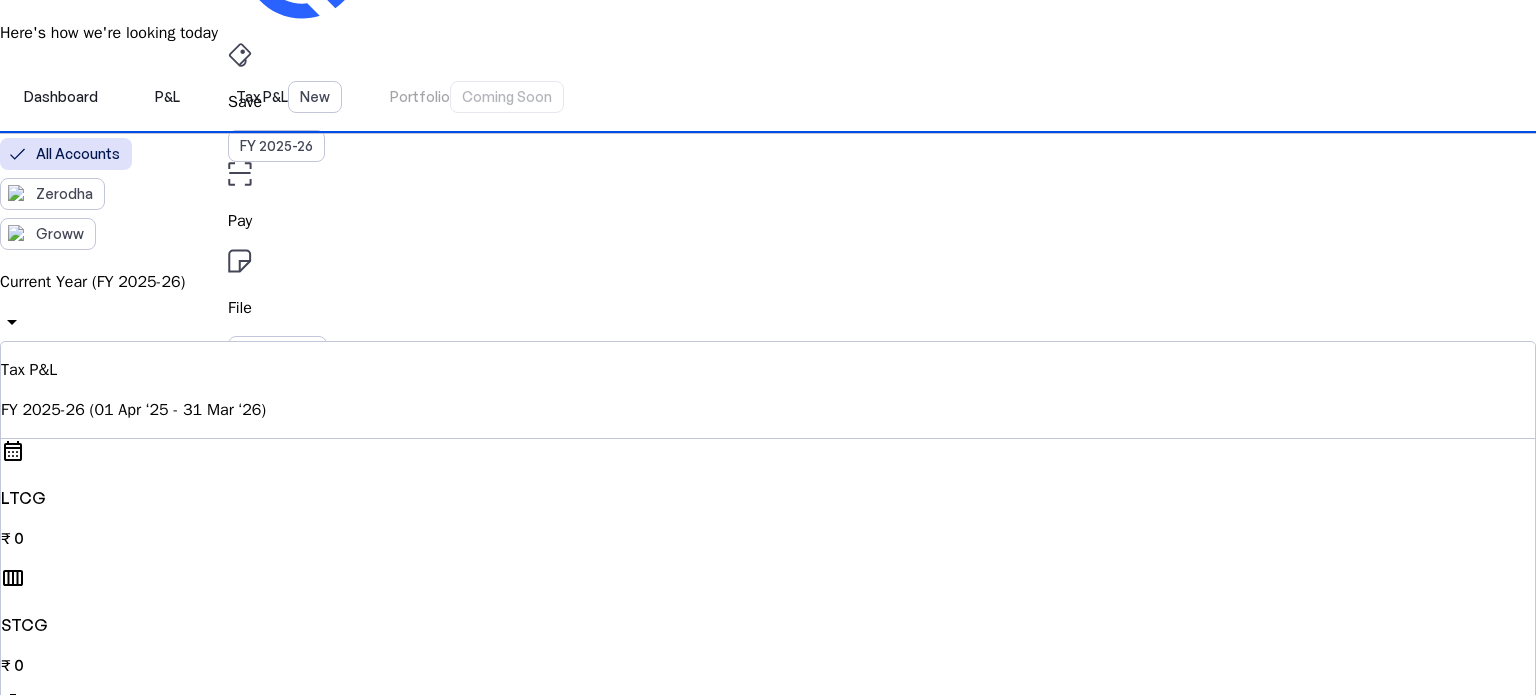click on "Current Year (FY 2025-26)" at bounding box center [768, 282] 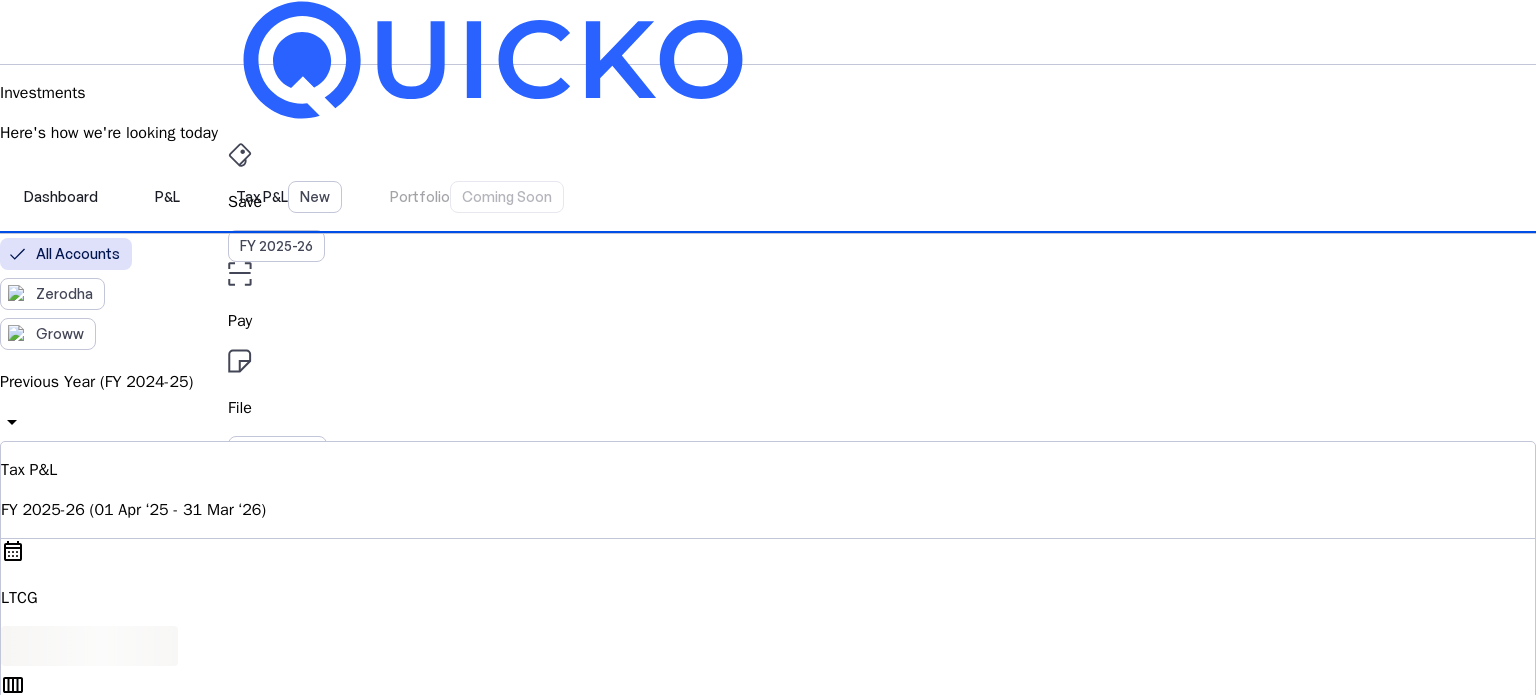 scroll, scrollTop: 300, scrollLeft: 0, axis: vertical 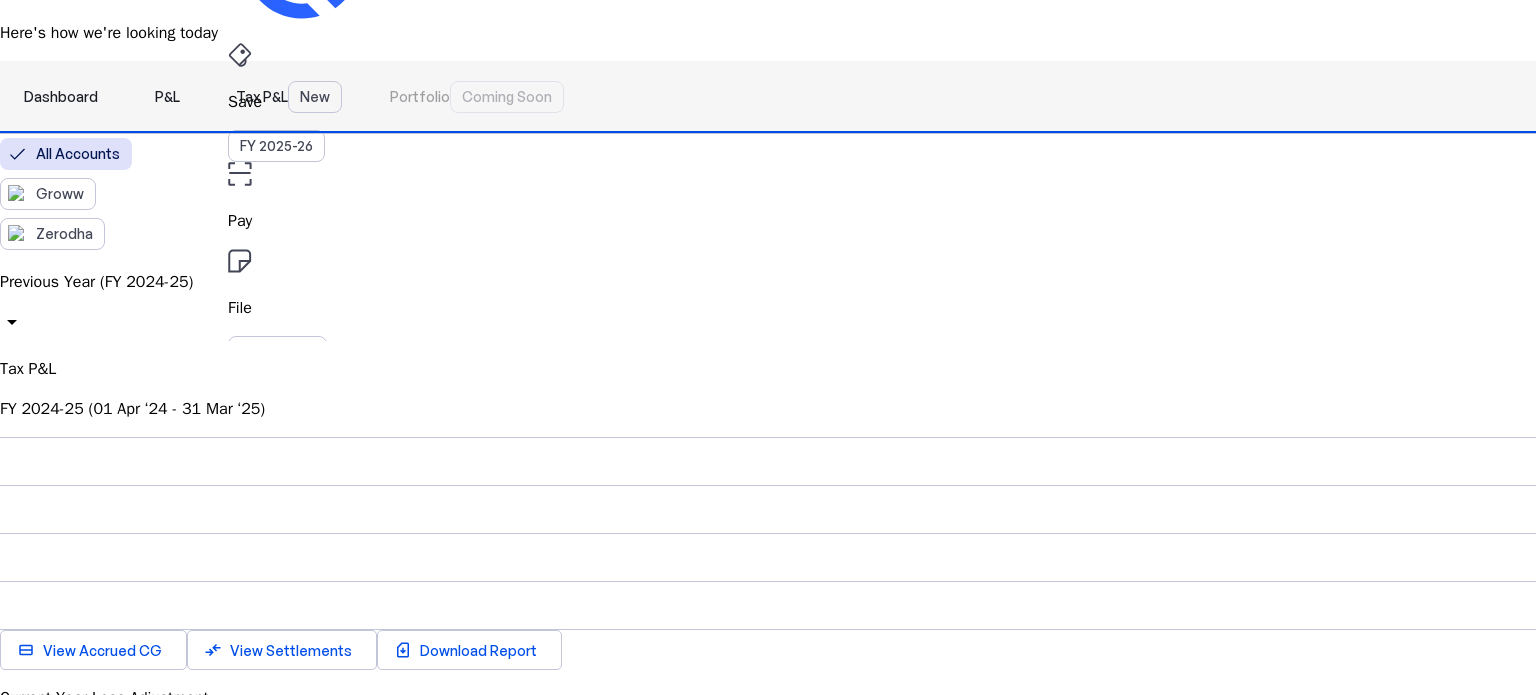 click on "Dashboard" at bounding box center (61, 97) 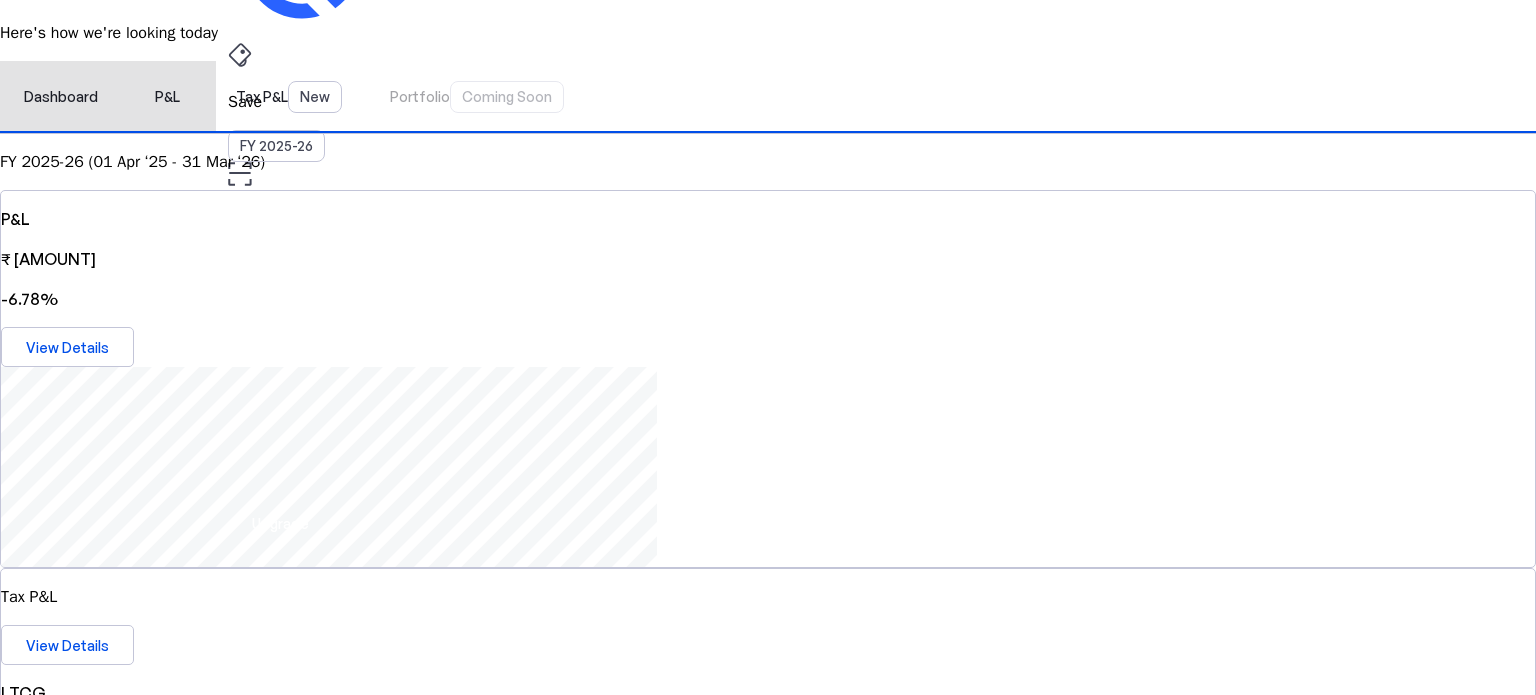 scroll, scrollTop: 0, scrollLeft: 0, axis: both 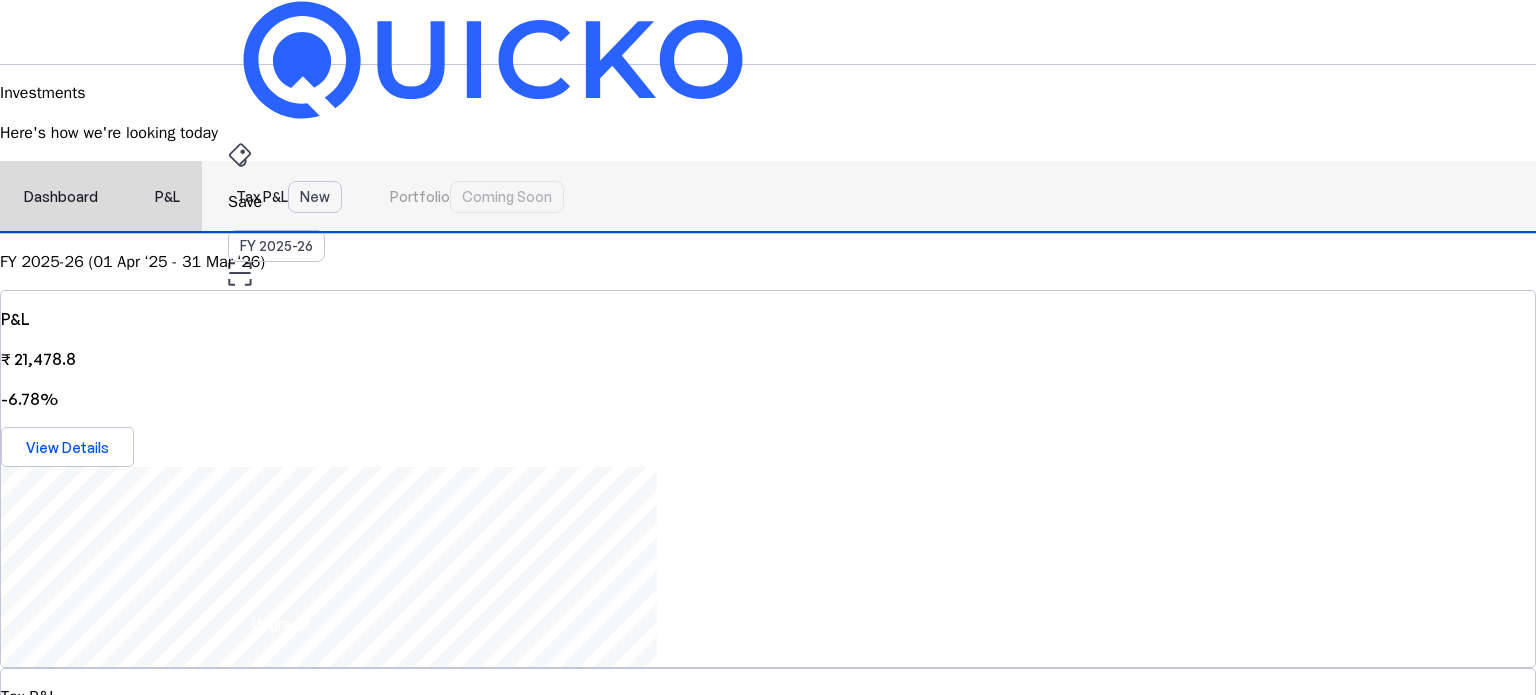 drag, startPoint x: 428, startPoint y: 231, endPoint x: 441, endPoint y: 234, distance: 13.341664 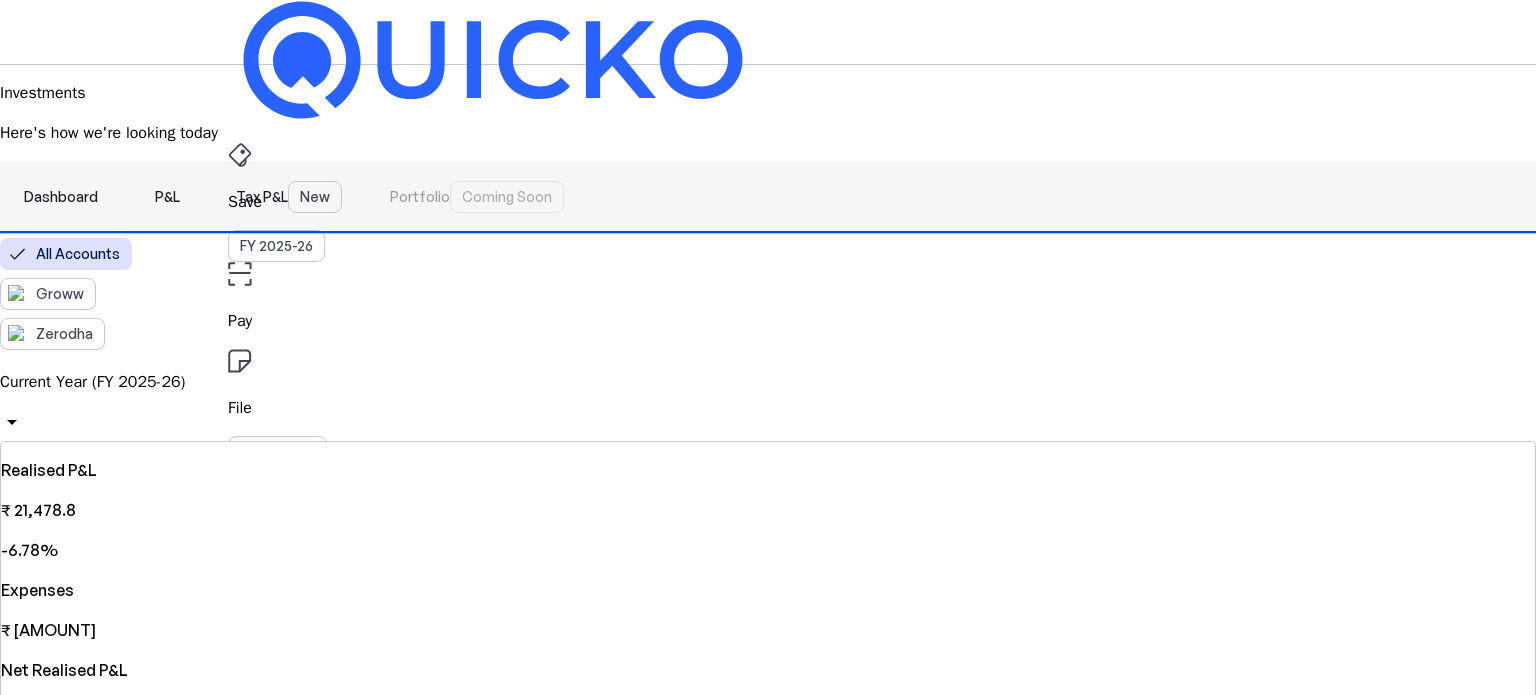 click on "Tax P&L  New" at bounding box center [289, 197] 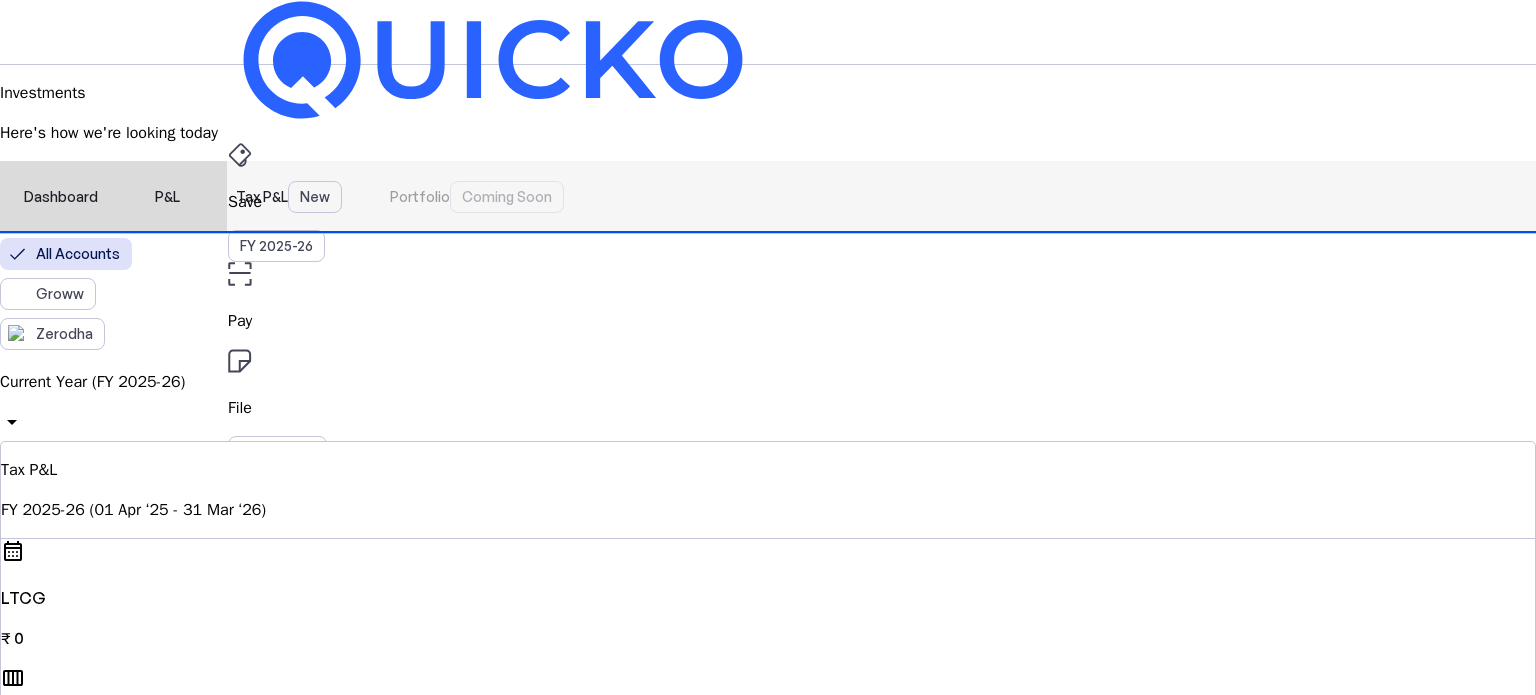 click on "P&L" at bounding box center [167, 197] 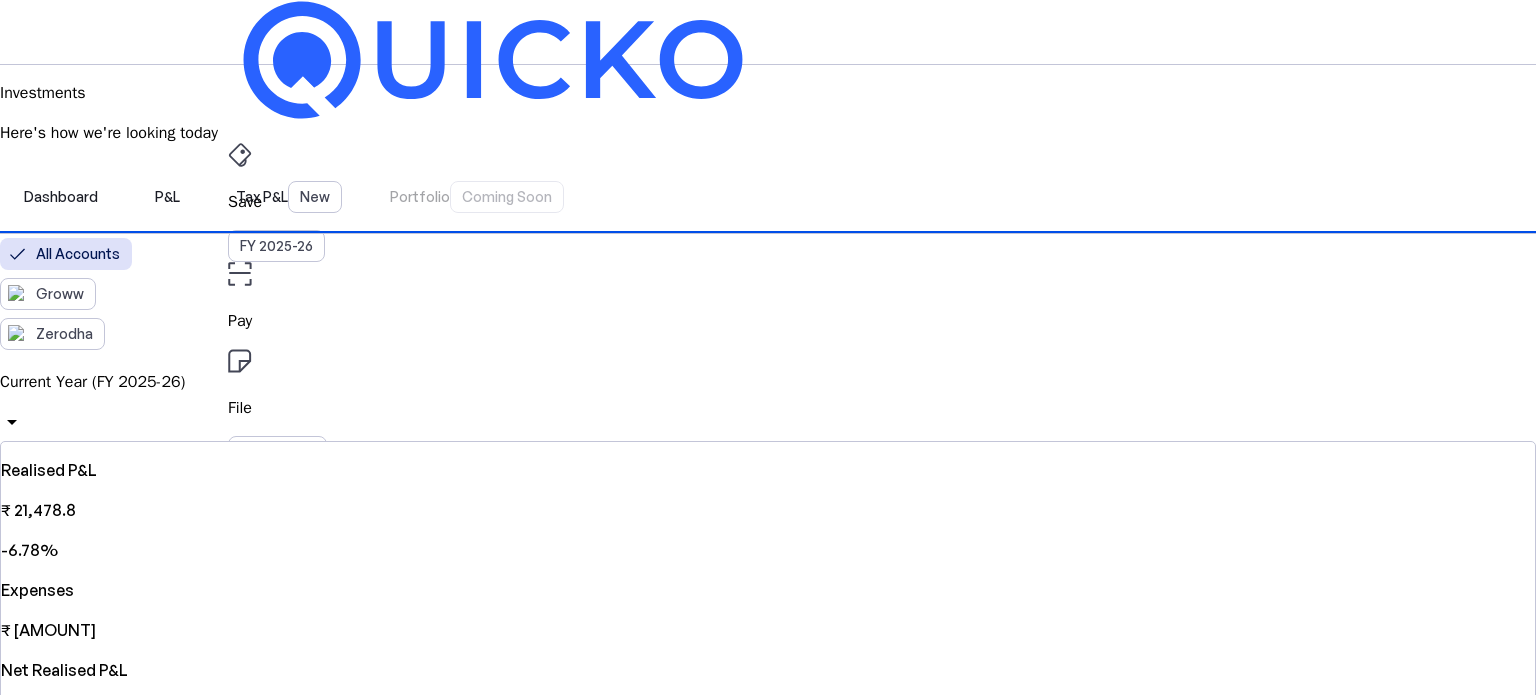 click on "Current Year (FY 2025-26)   arrow_drop_down" at bounding box center (768, 405) 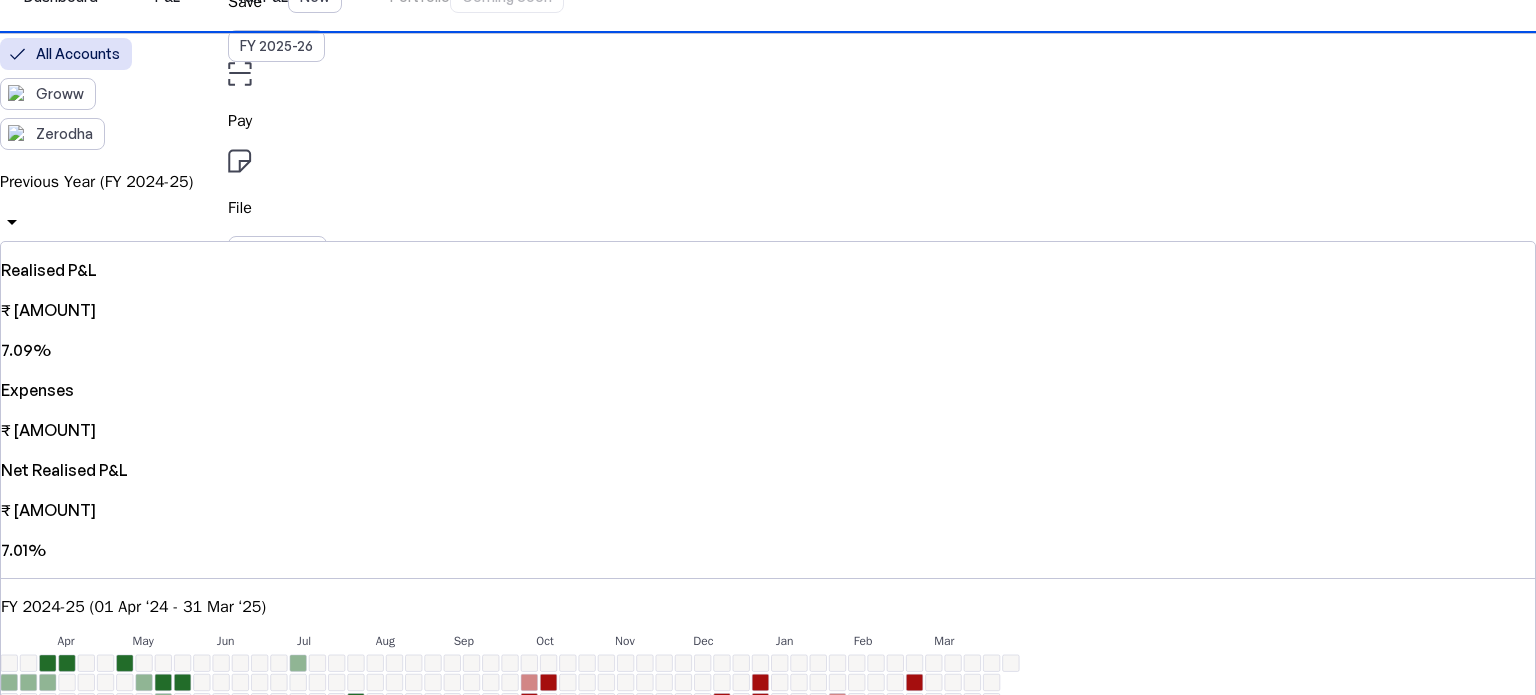 scroll, scrollTop: 0, scrollLeft: 0, axis: both 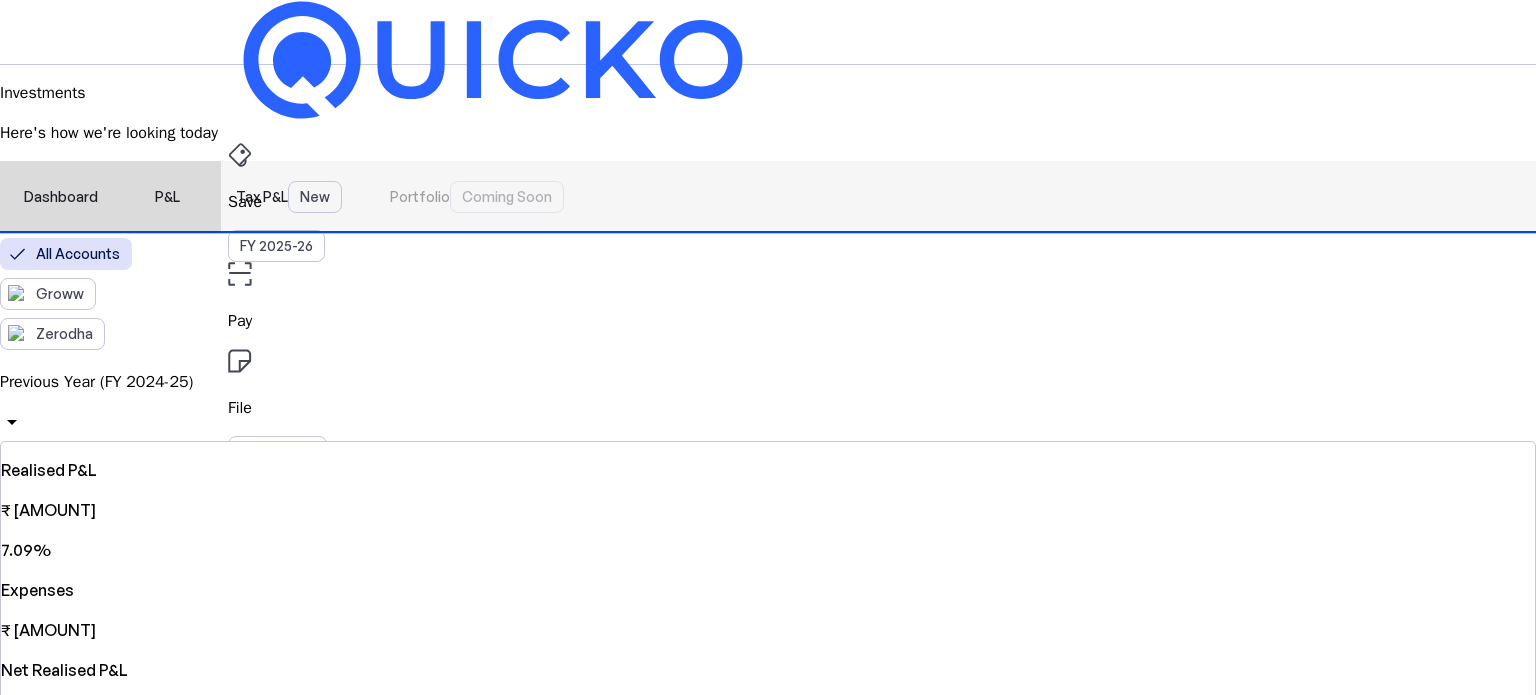 click on "Tax P&L  New" at bounding box center [289, 197] 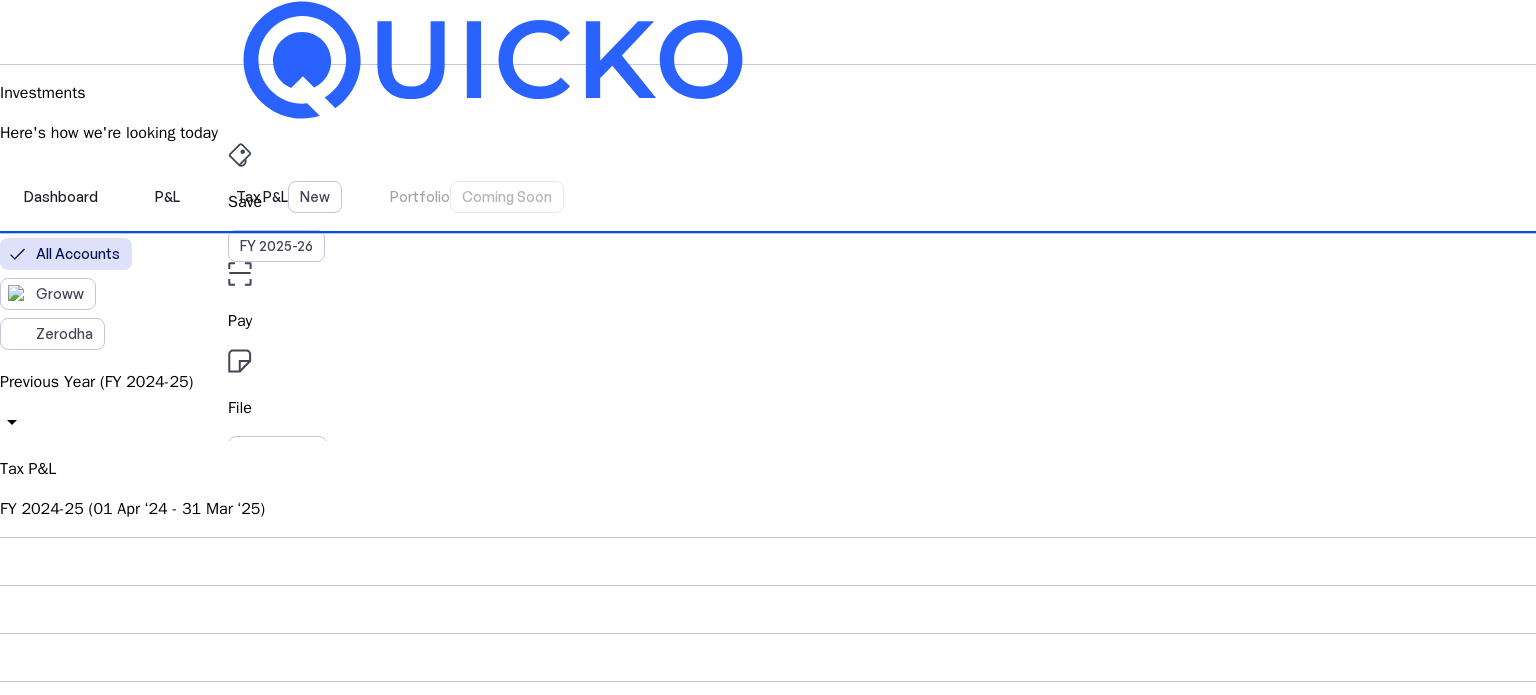 scroll, scrollTop: 200, scrollLeft: 0, axis: vertical 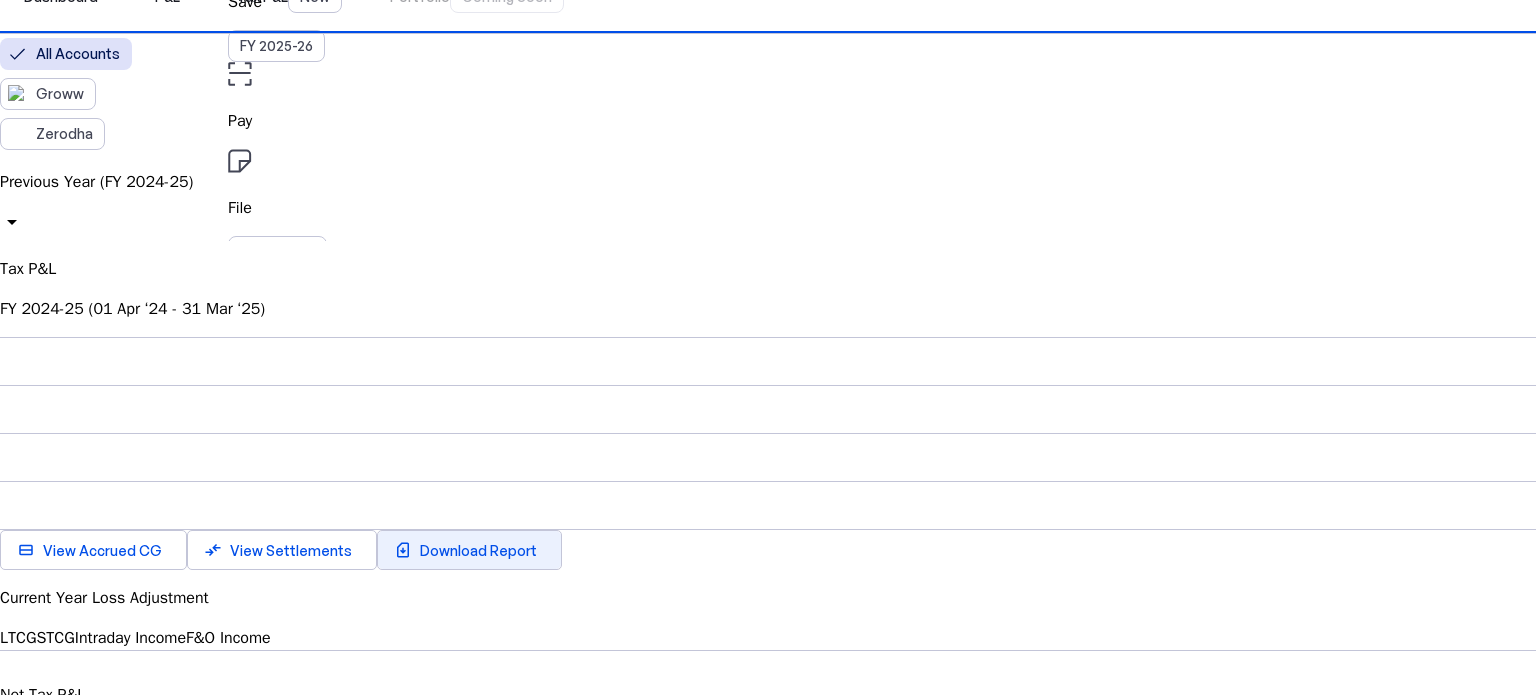 click on "Download Report" at bounding box center [478, 550] 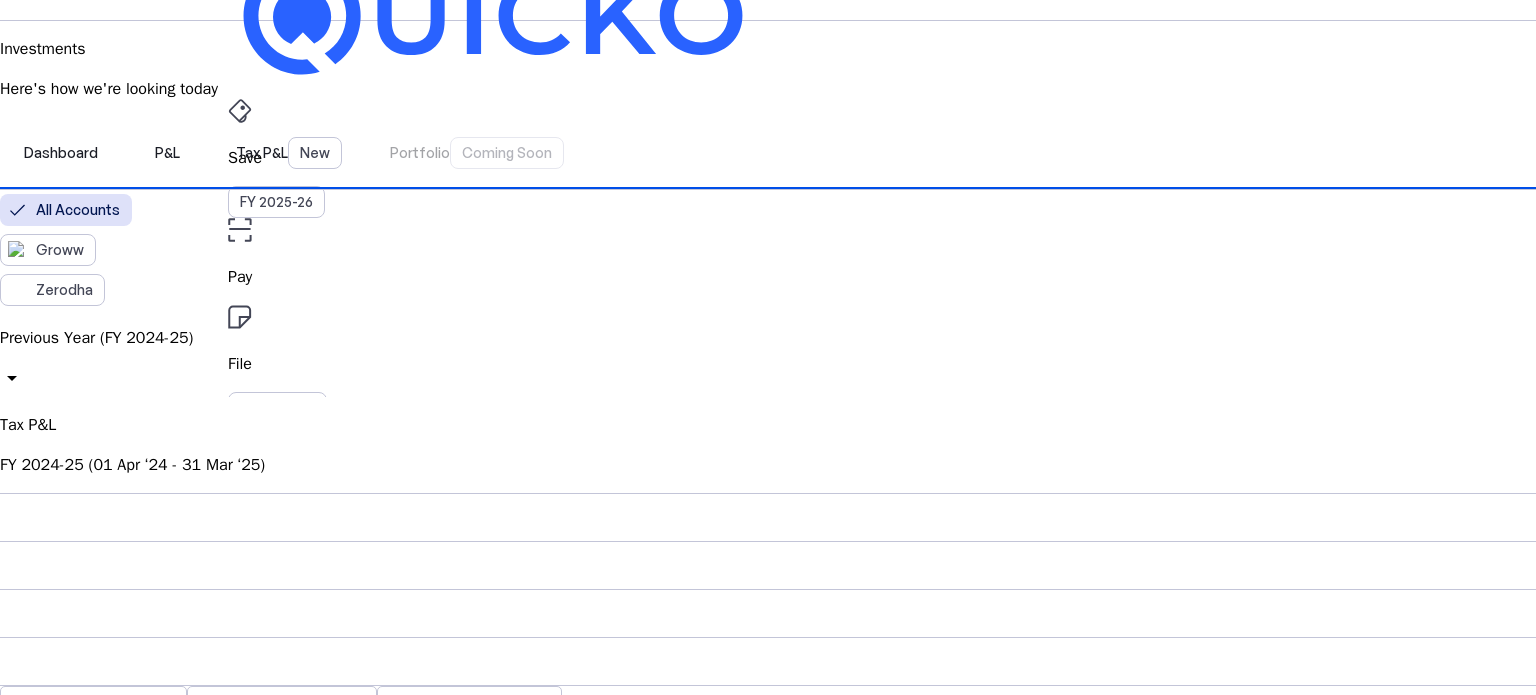 scroll, scrollTop: 0, scrollLeft: 0, axis: both 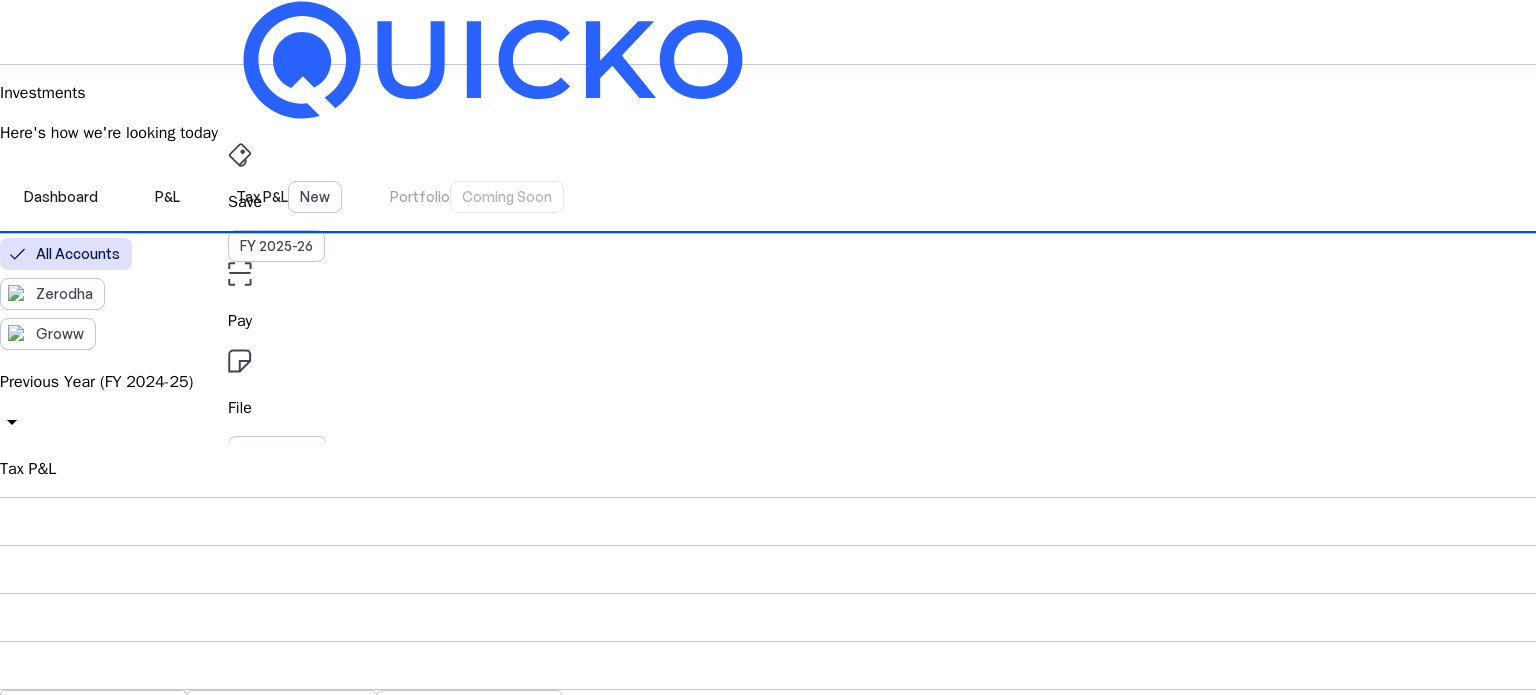 click on "Previous Year (FY 2024-25)" at bounding box center (768, 382) 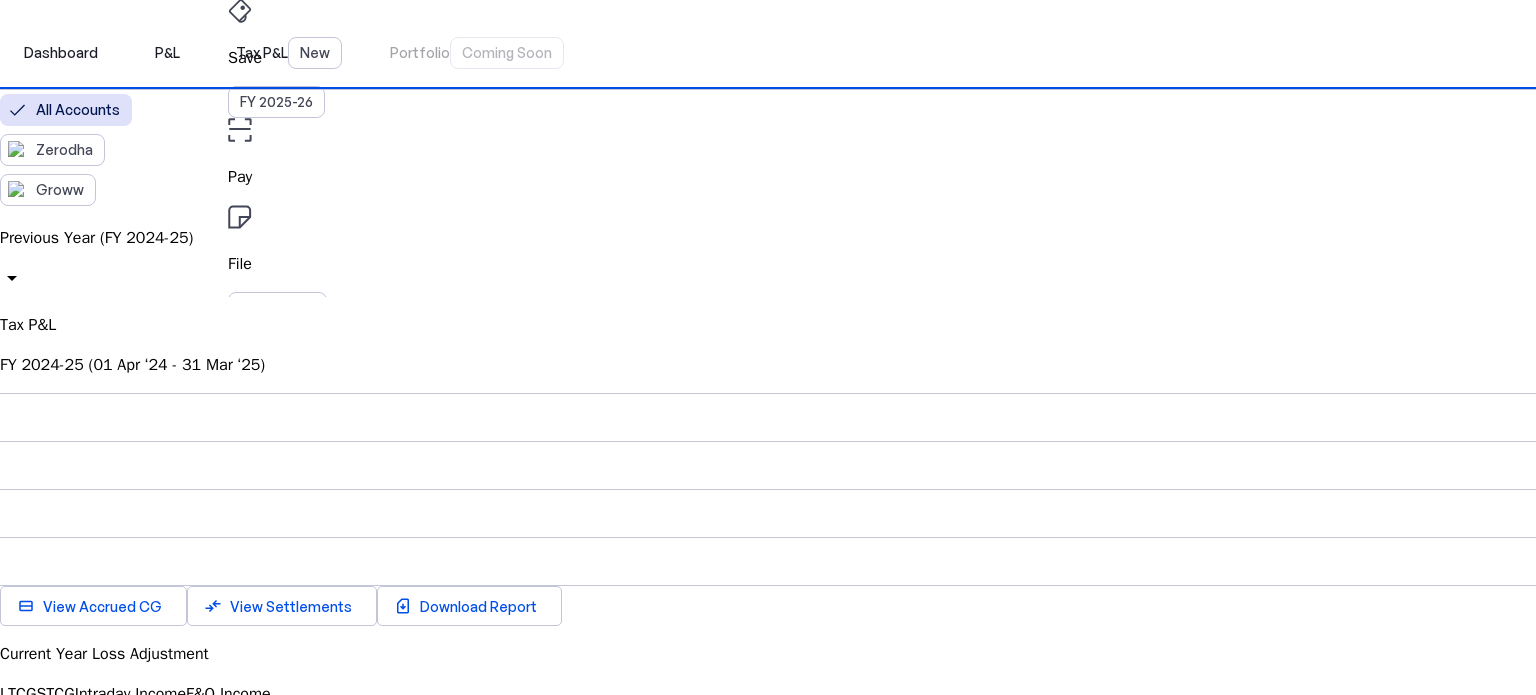 scroll, scrollTop: 0, scrollLeft: 0, axis: both 